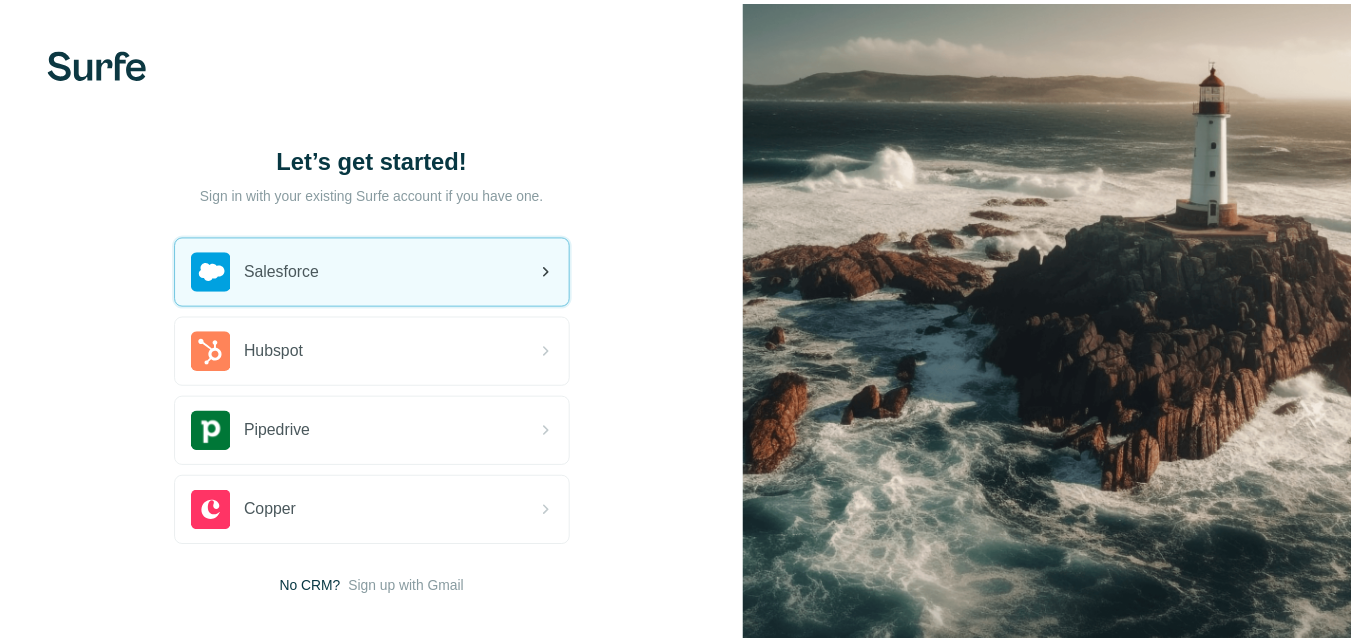 scroll, scrollTop: 0, scrollLeft: 0, axis: both 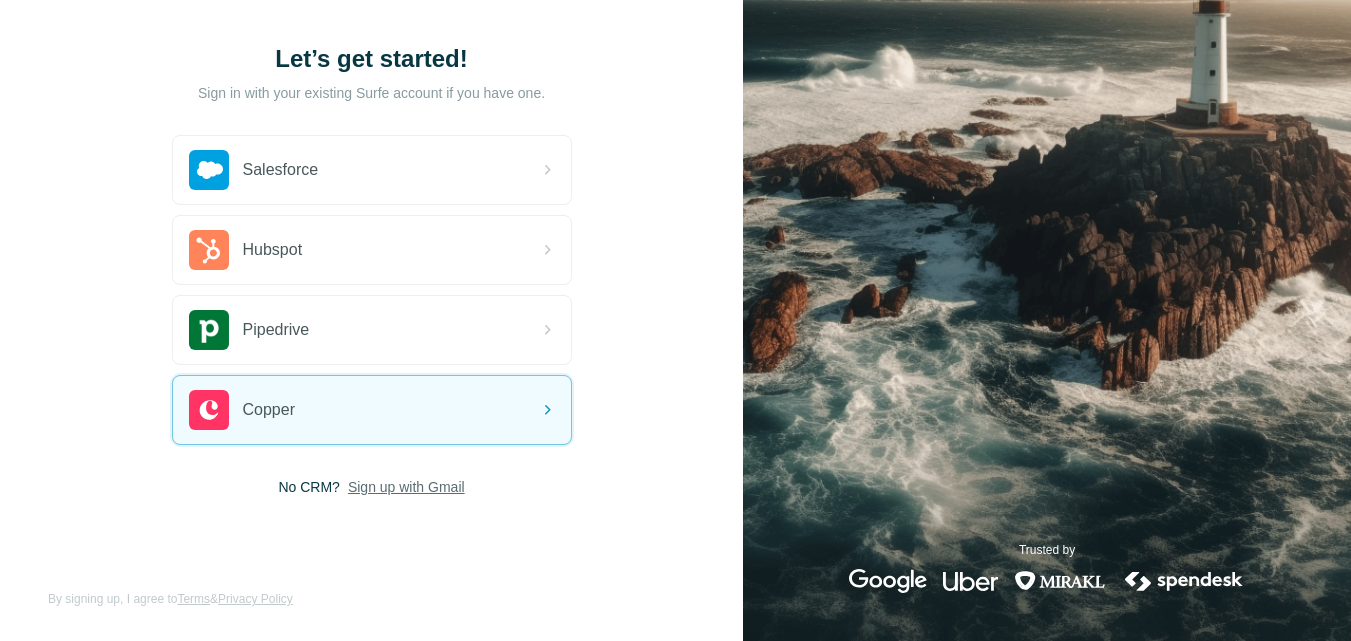 click on "Sign up with Gmail" at bounding box center (406, 487) 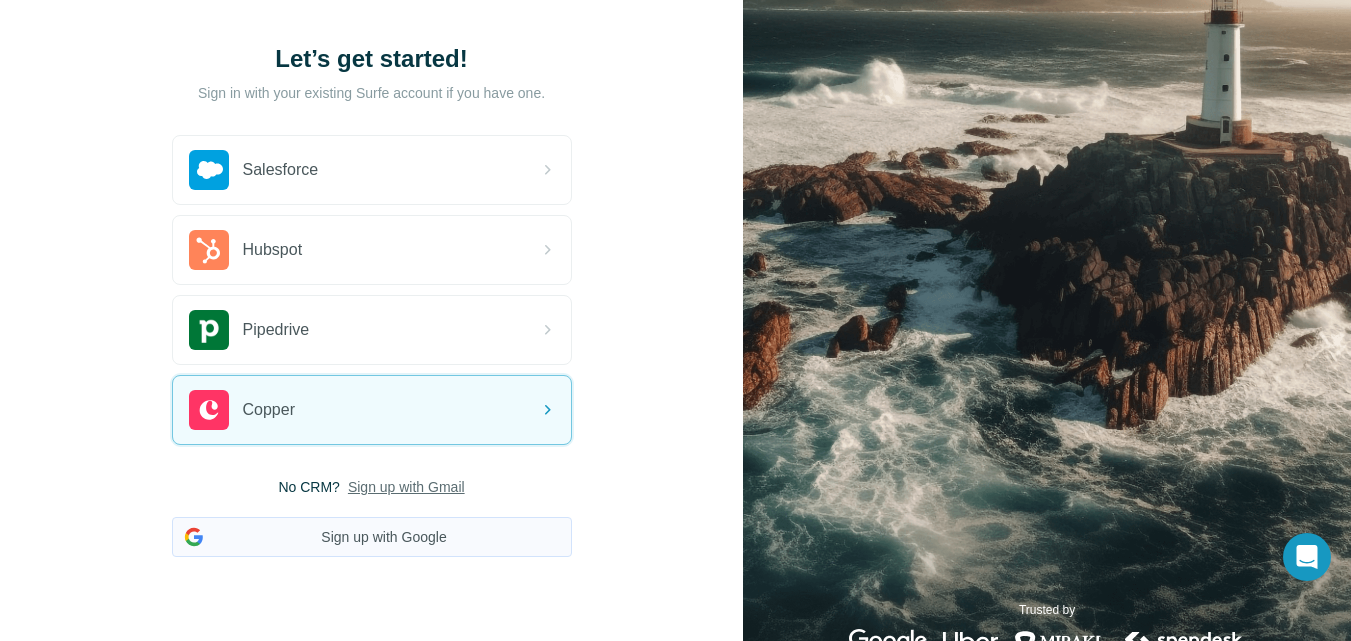 click on "Sign up with Google" at bounding box center [372, 537] 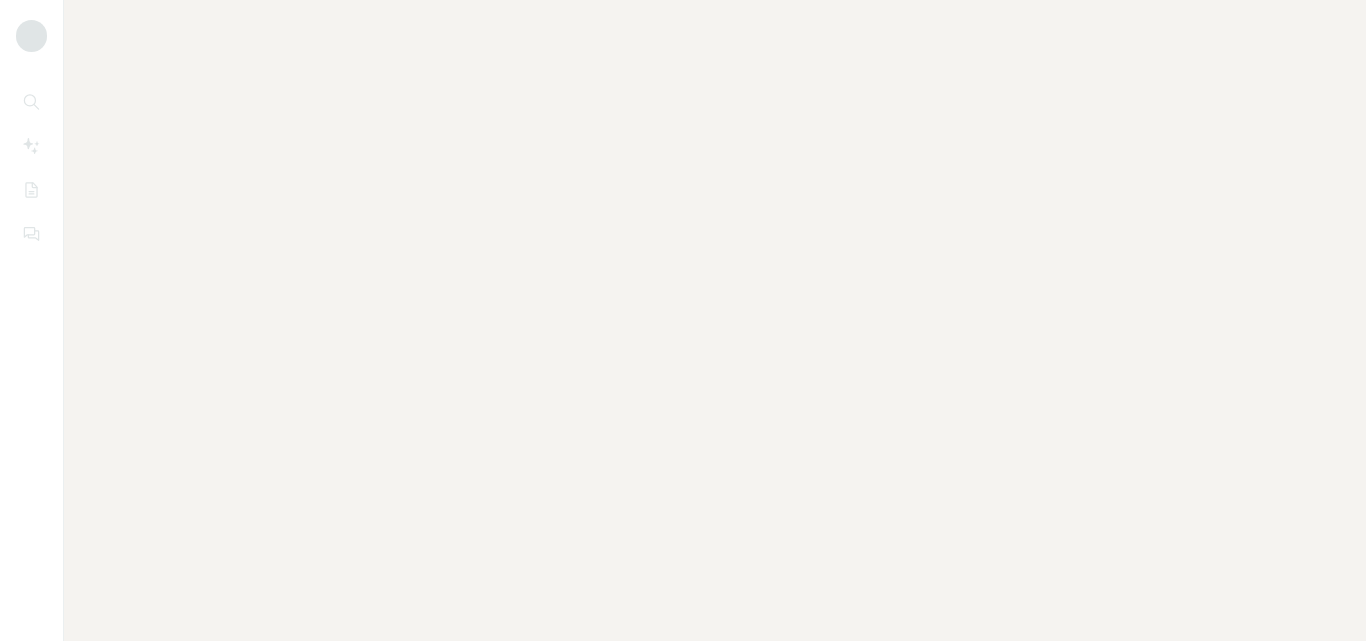 scroll, scrollTop: 0, scrollLeft: 0, axis: both 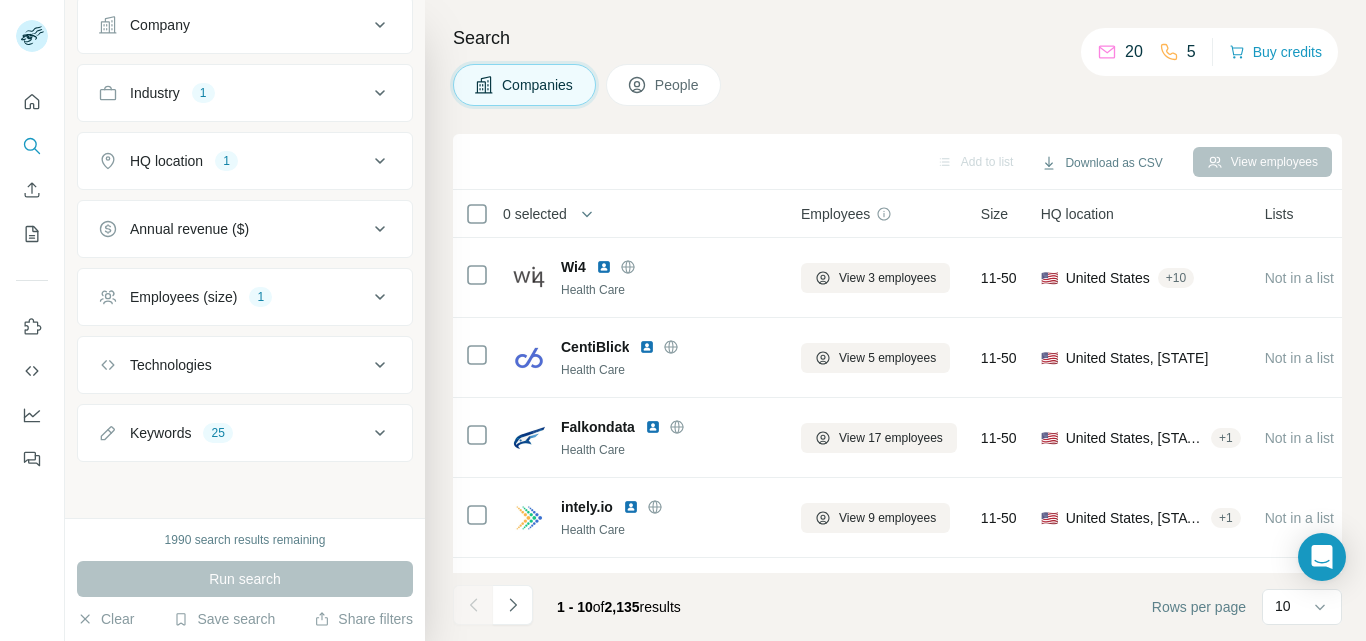 click 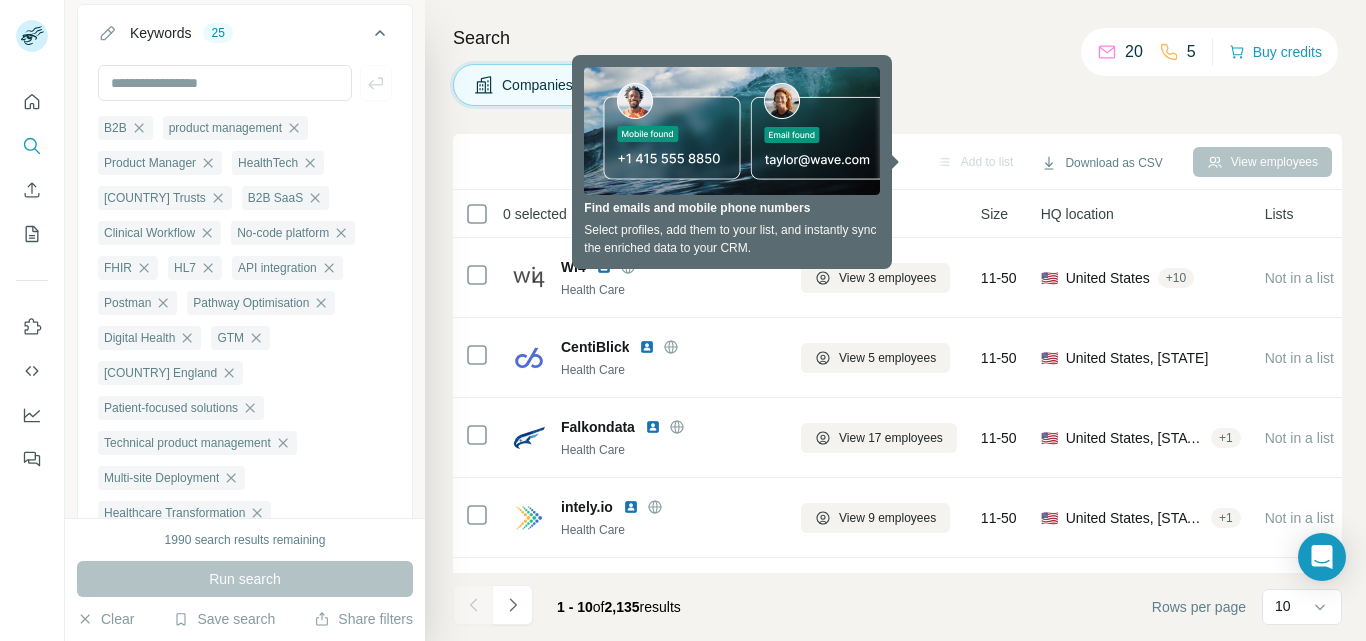 scroll, scrollTop: 464, scrollLeft: 0, axis: vertical 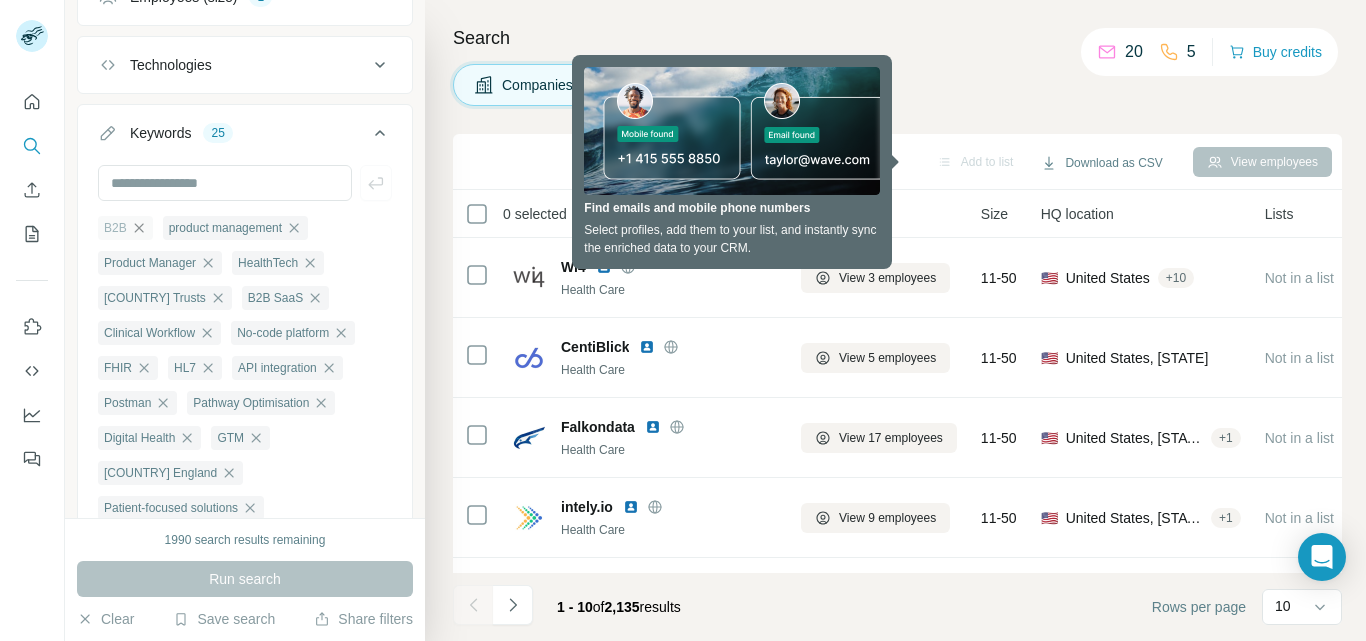 click 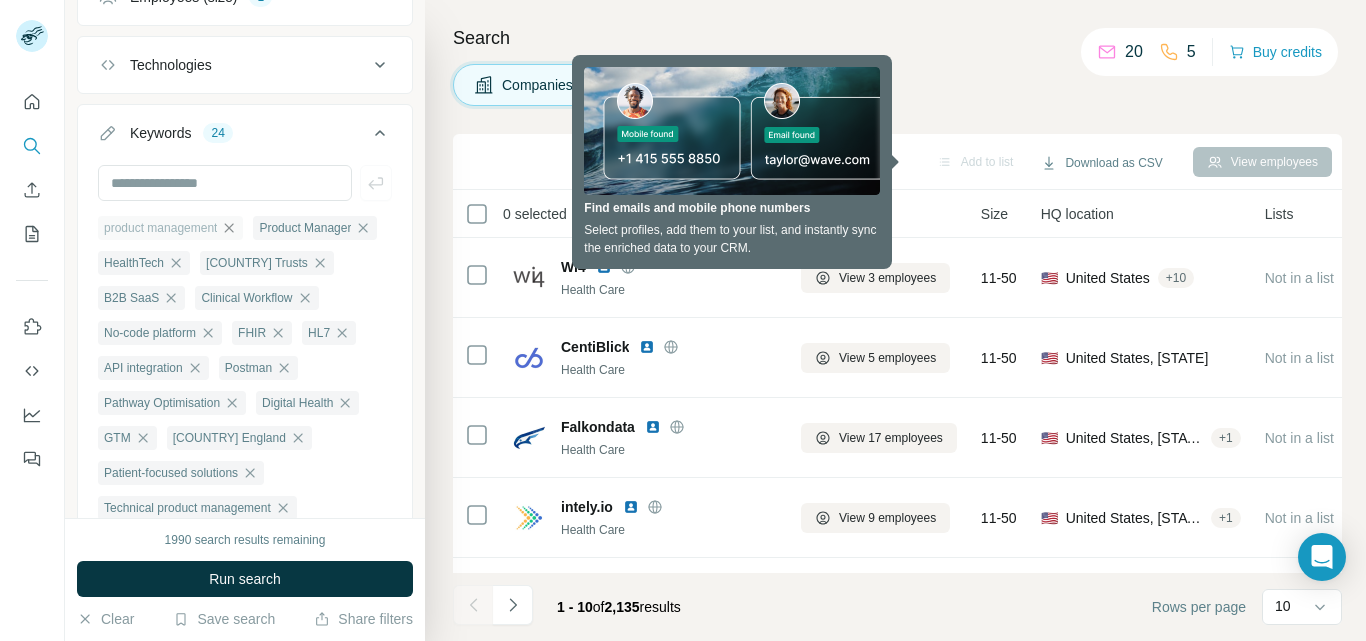 click 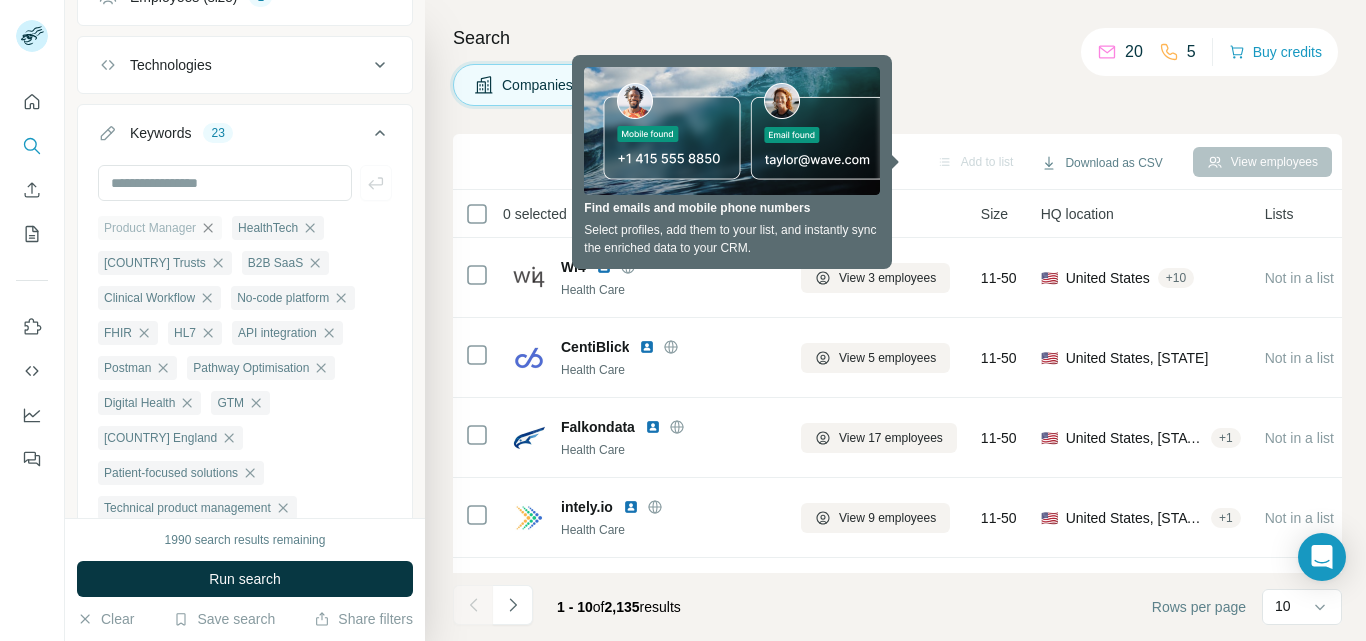 click 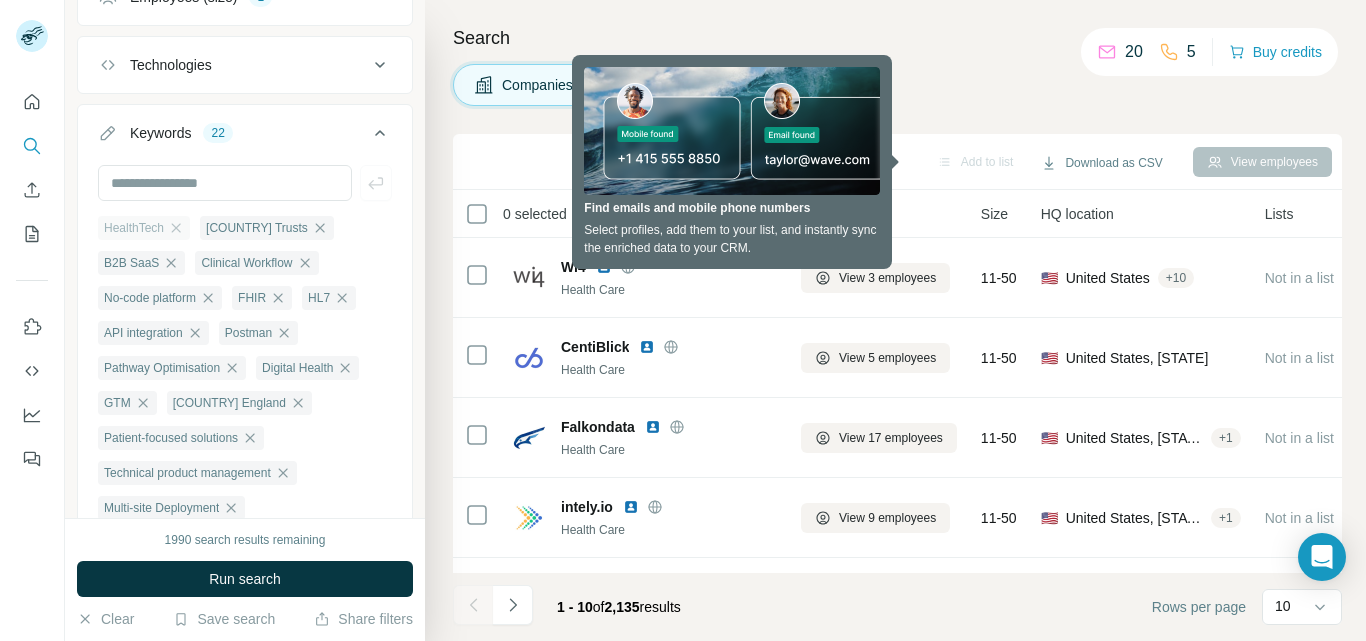 click 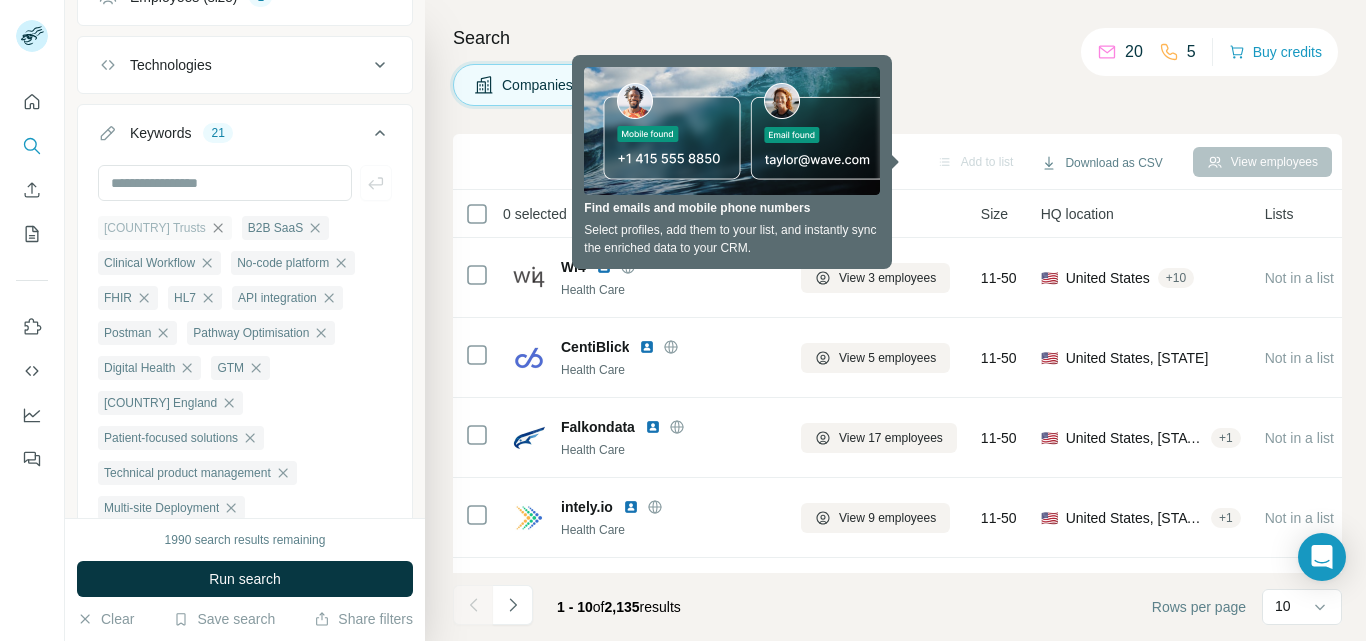 click 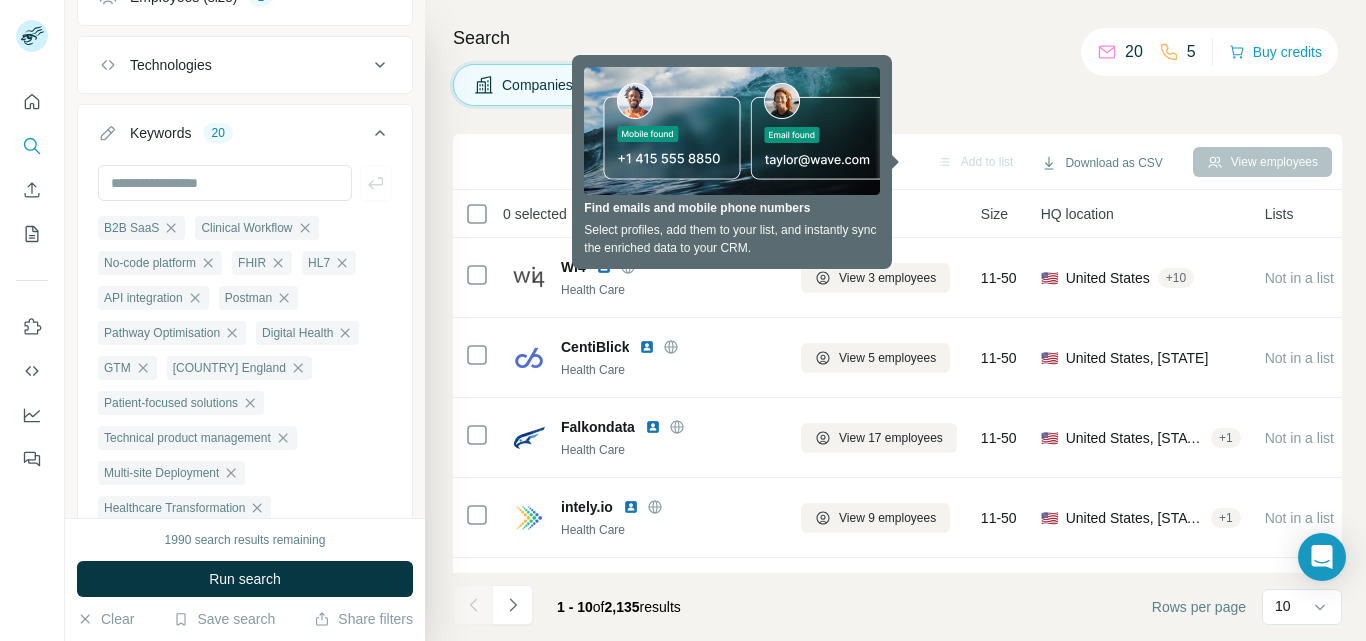 click on "B2B SaaS Clinical Workflow No-code platform FHIR HL7 API integration Postman Pathway Optimisation Digital Health GTM NHS England Patient-focused solutions Technical product management Multi-site Deployment Healthcare Transformation Patient Engagement Interoperability Stakeholder Management HealthTech Scale-up Executive Communication" at bounding box center [245, 437] 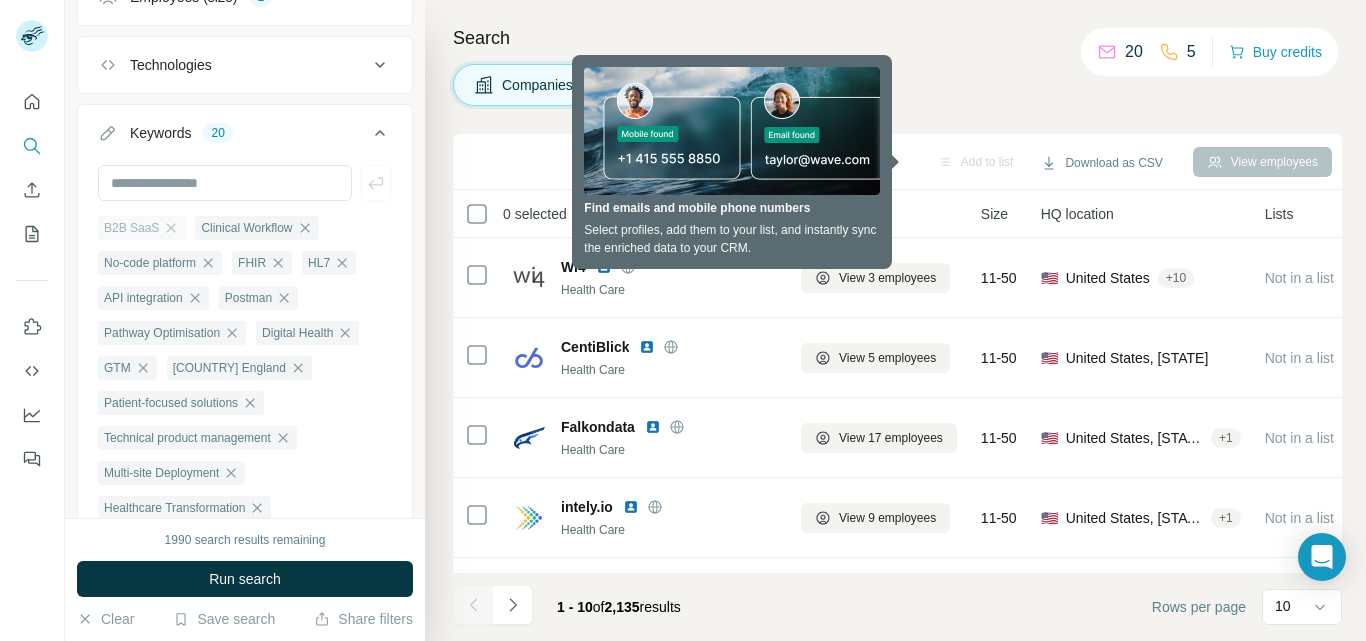 click on "B2B SaaS" at bounding box center [141, 228] 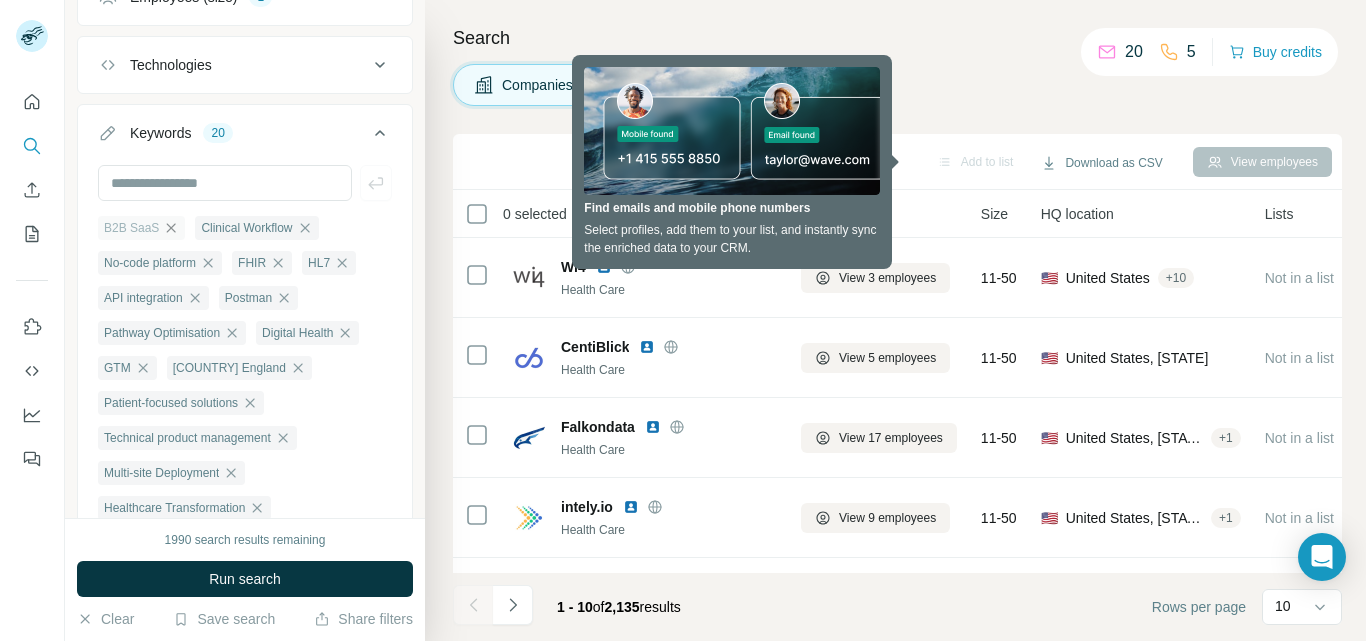 click 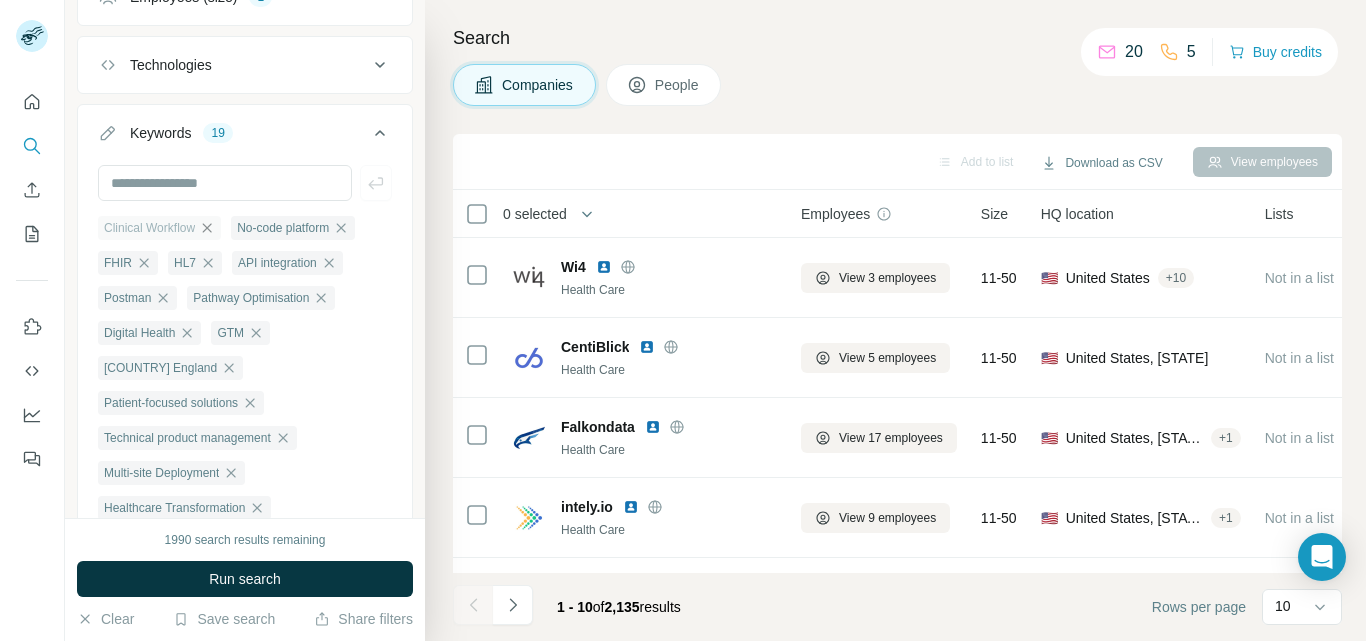 click 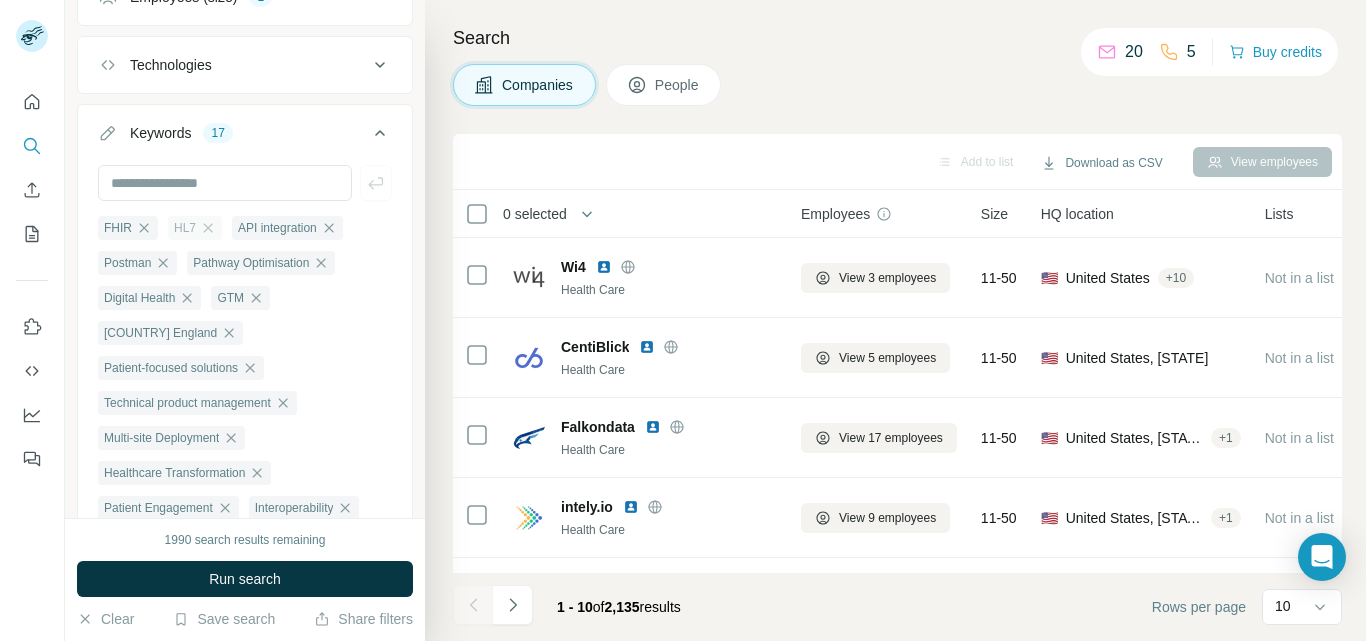 click on "HL7" at bounding box center [195, 228] 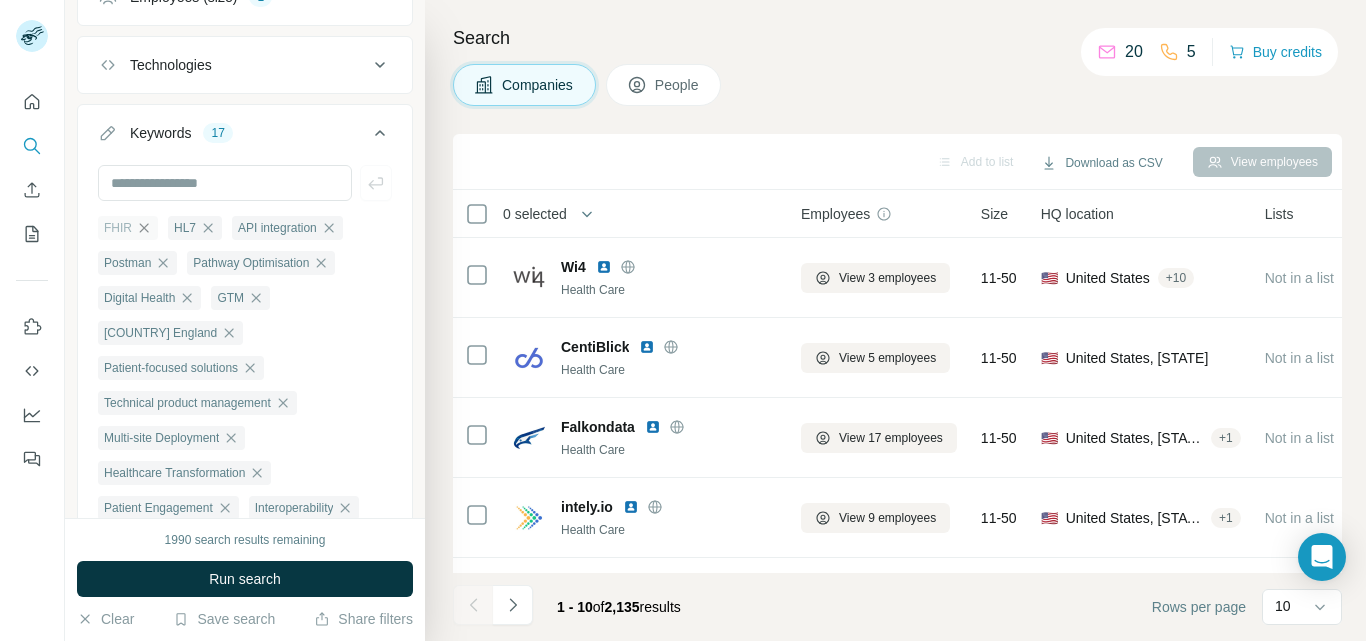 click 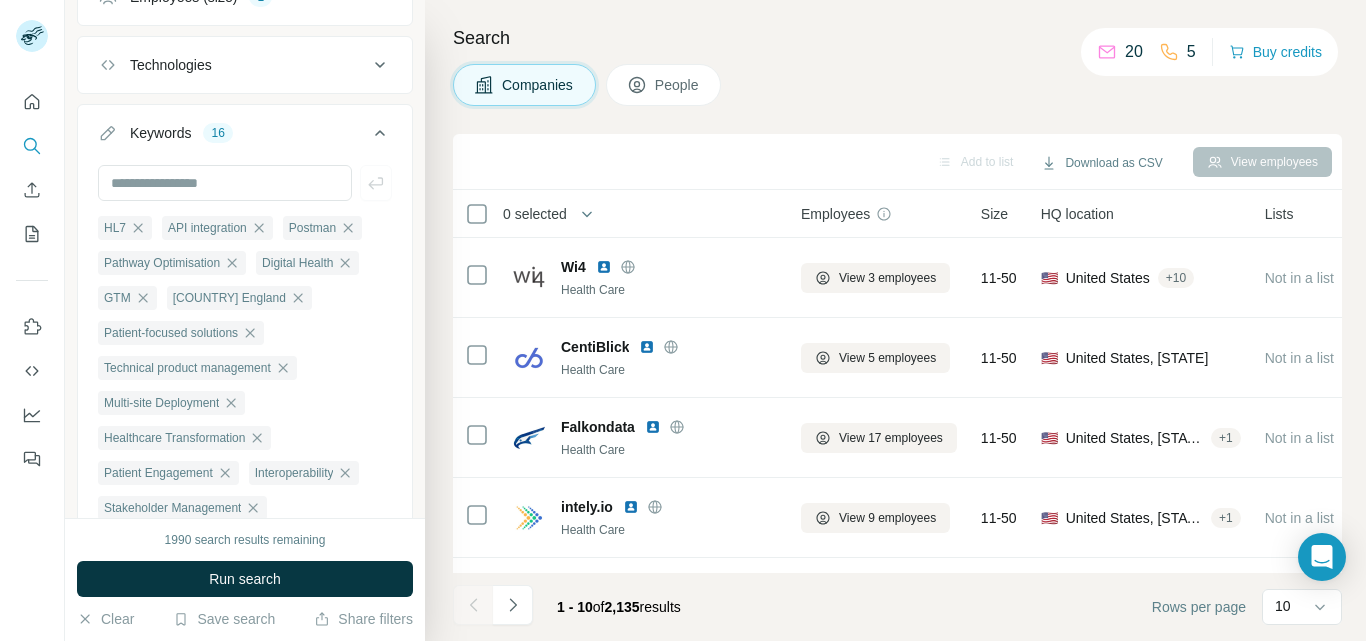 click on "Run search" at bounding box center [245, 579] 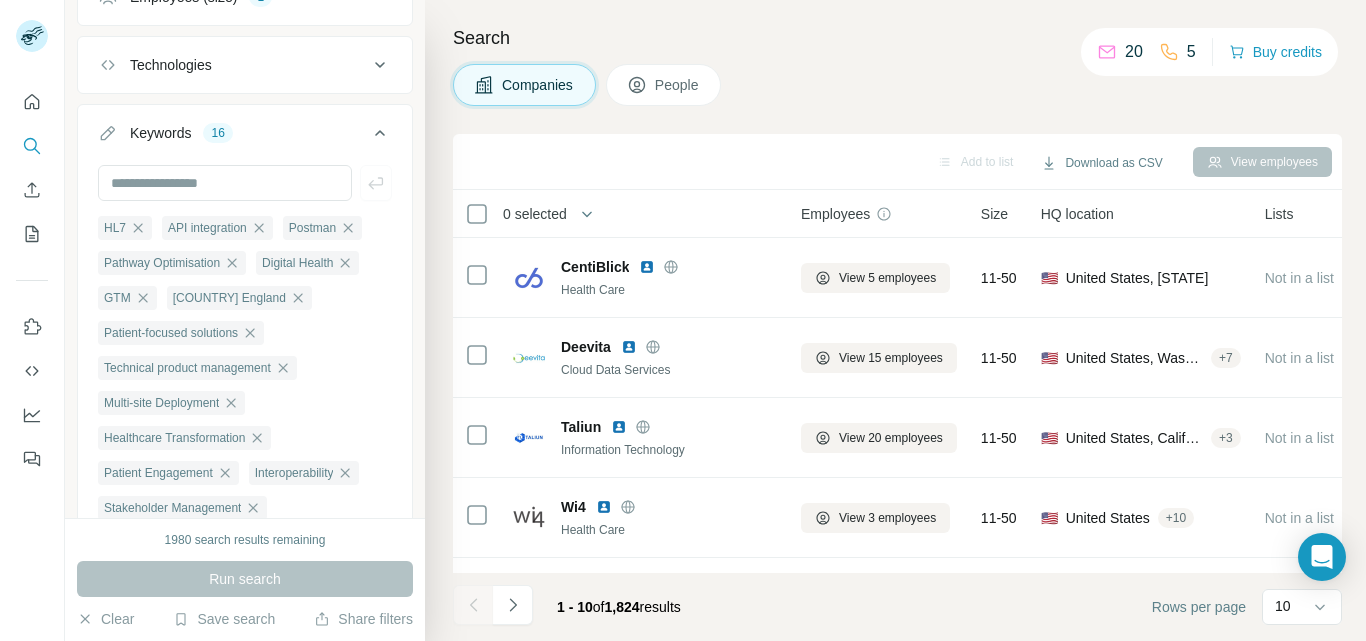 scroll, scrollTop: 656, scrollLeft: 0, axis: vertical 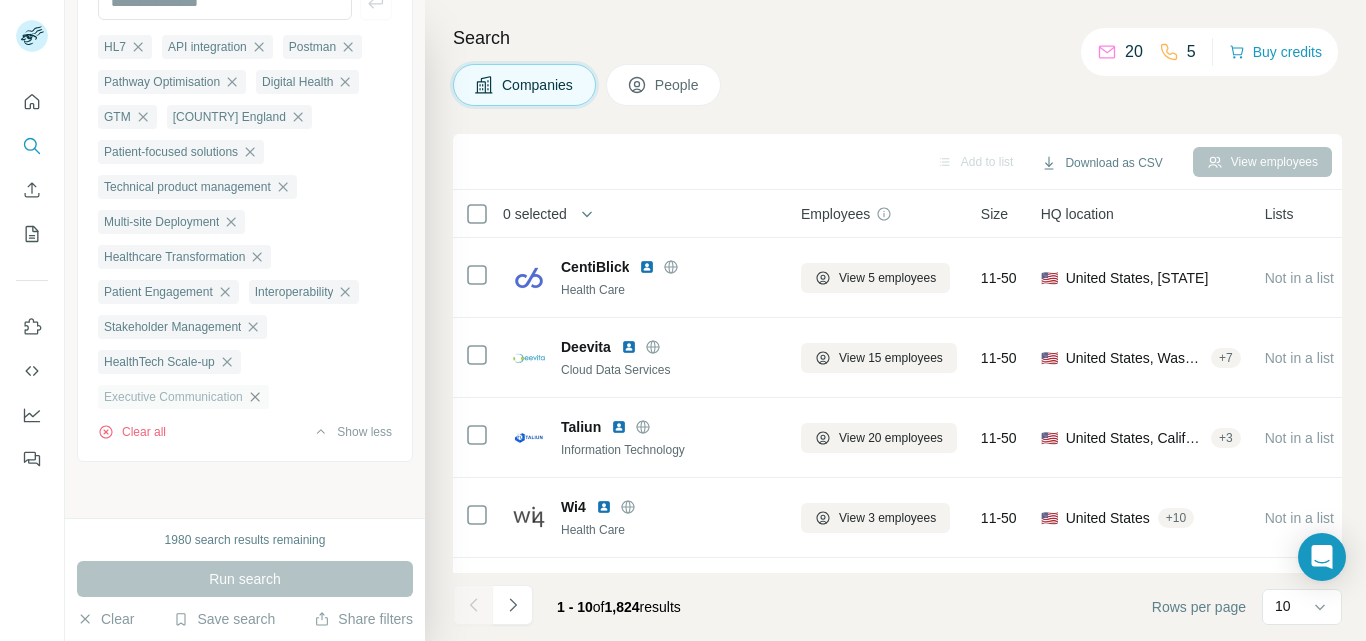 click 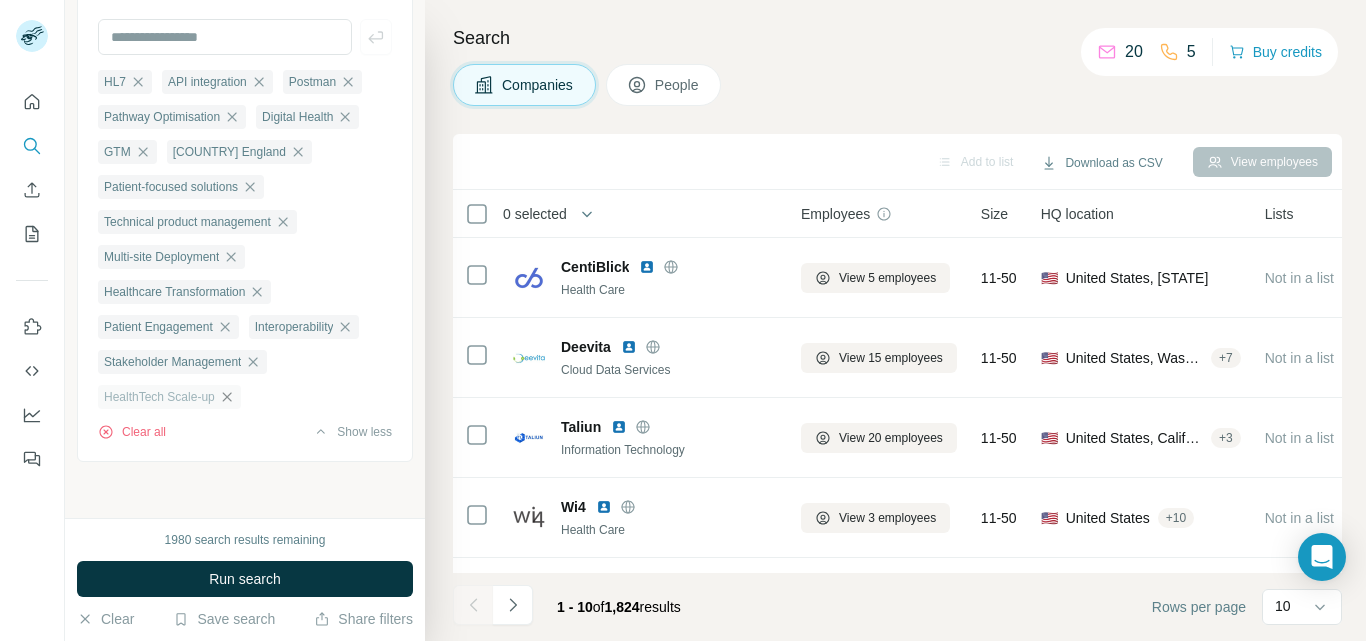 click 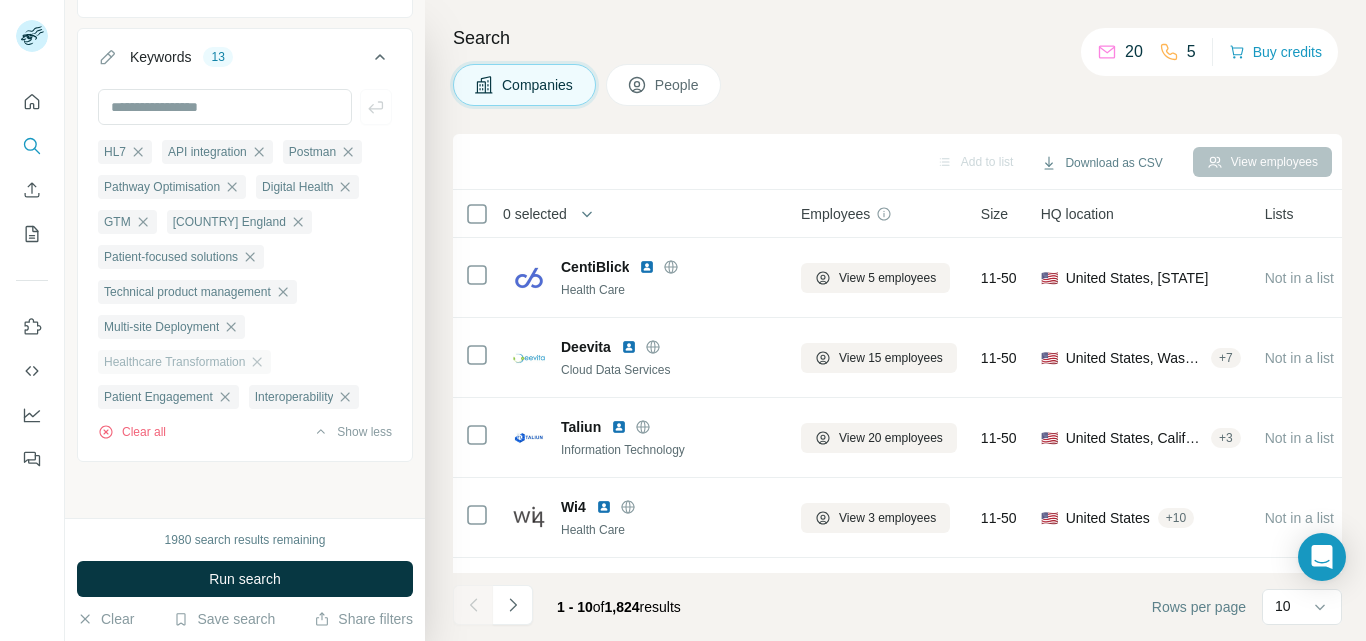 scroll, scrollTop: 548, scrollLeft: 0, axis: vertical 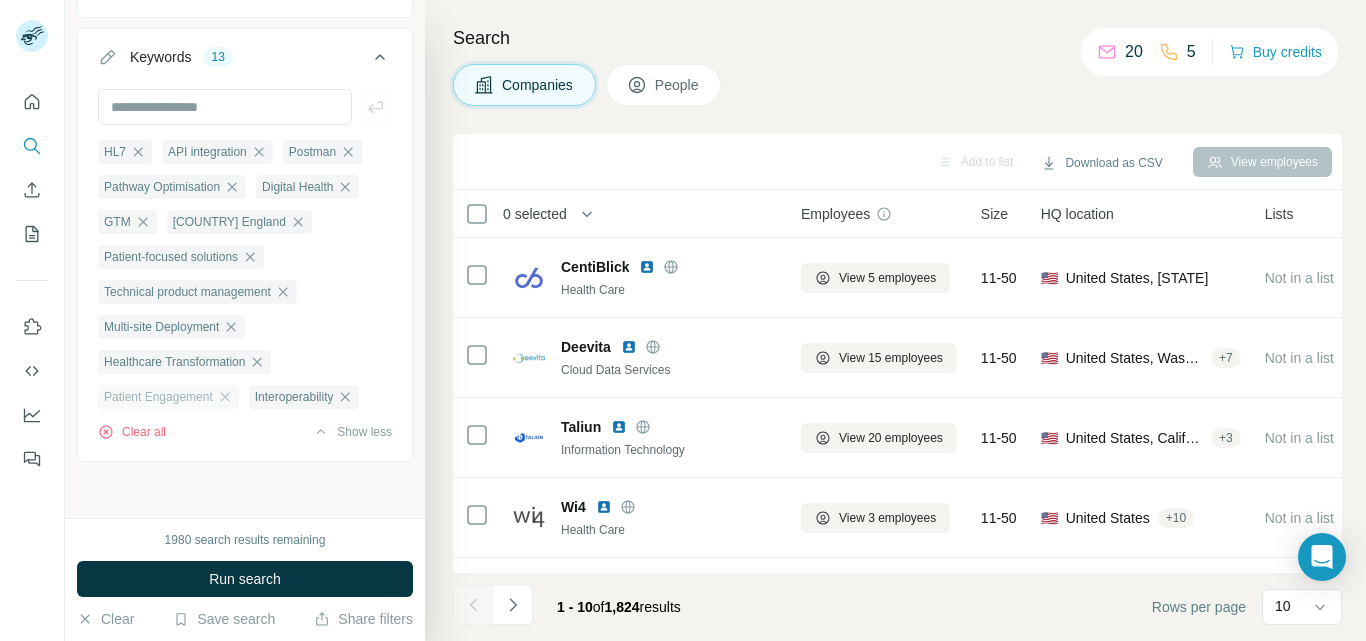 click on "Patient Engagement" at bounding box center (168, 397) 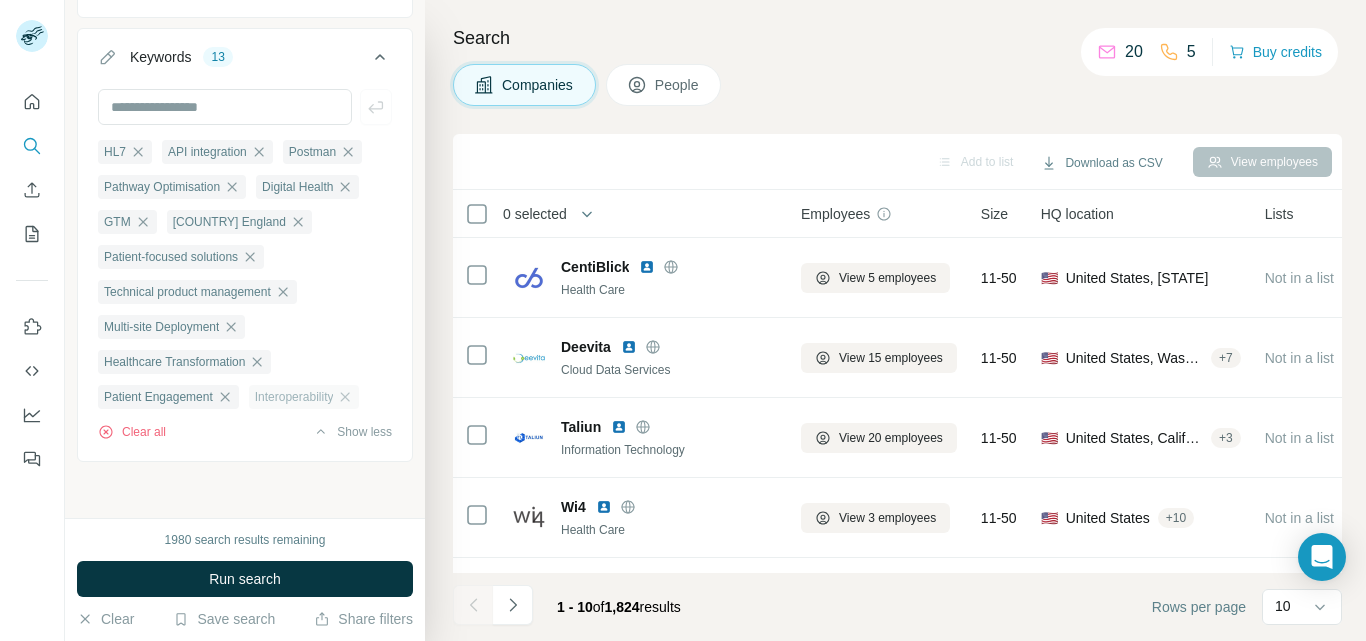 click on "Interoperability" at bounding box center (304, 397) 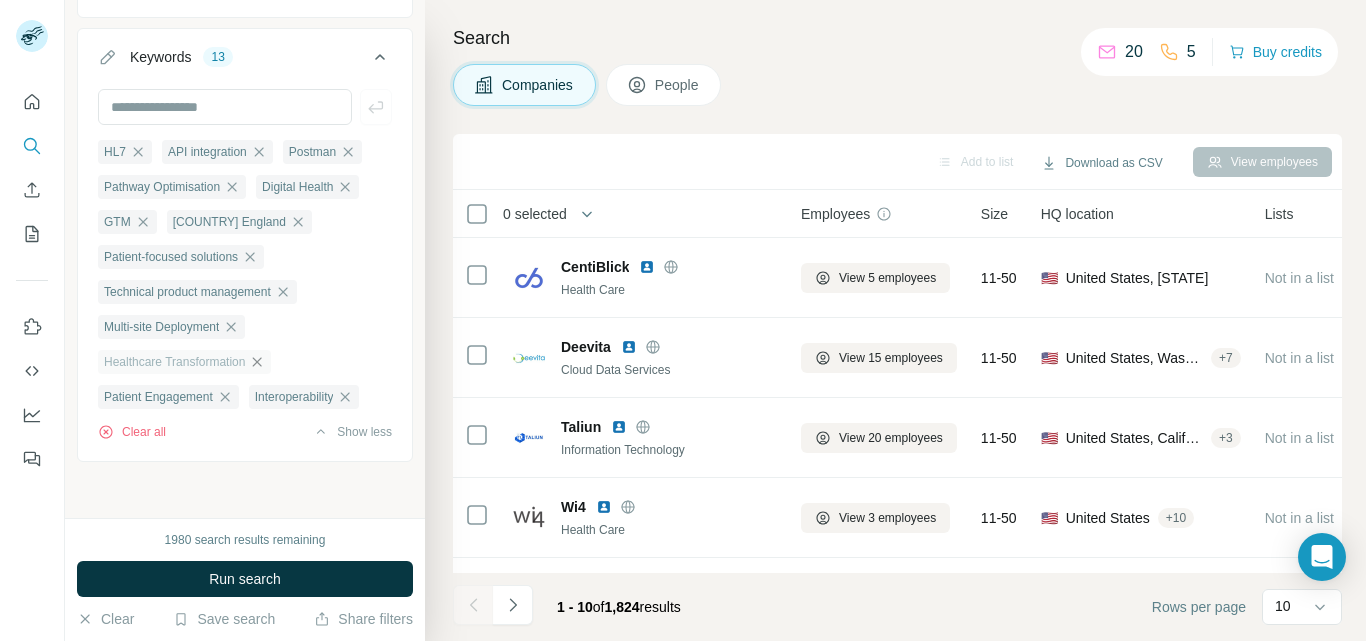 click 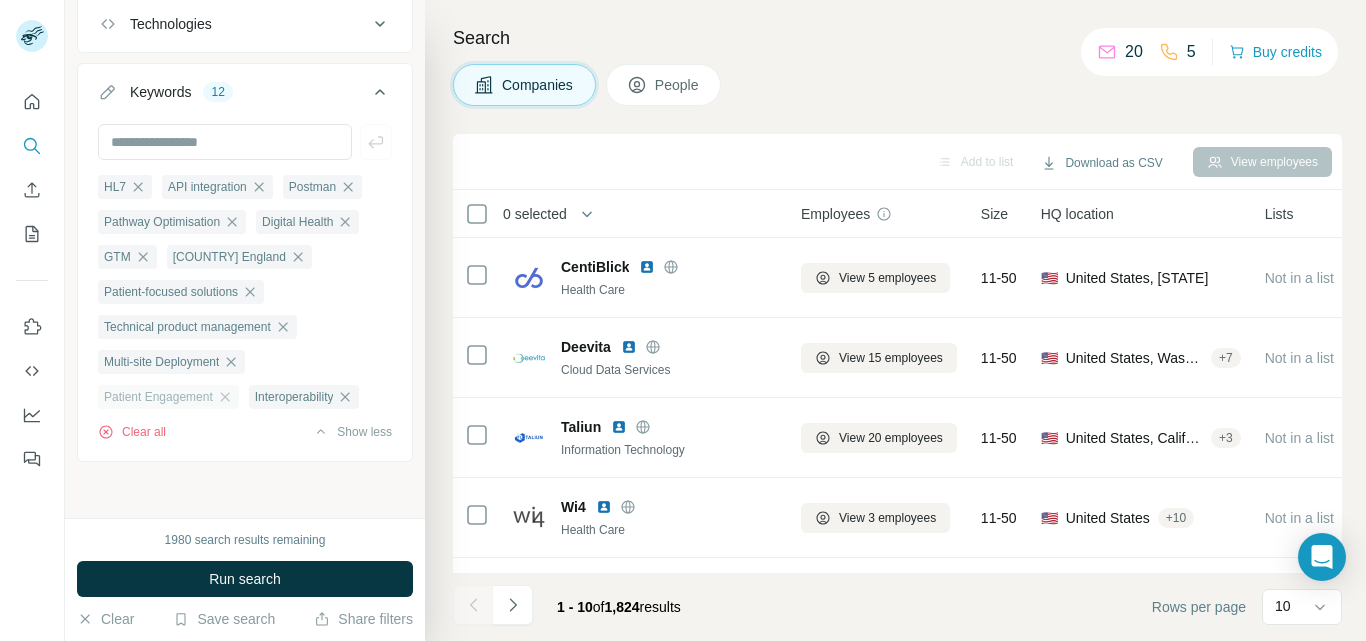 scroll, scrollTop: 512, scrollLeft: 0, axis: vertical 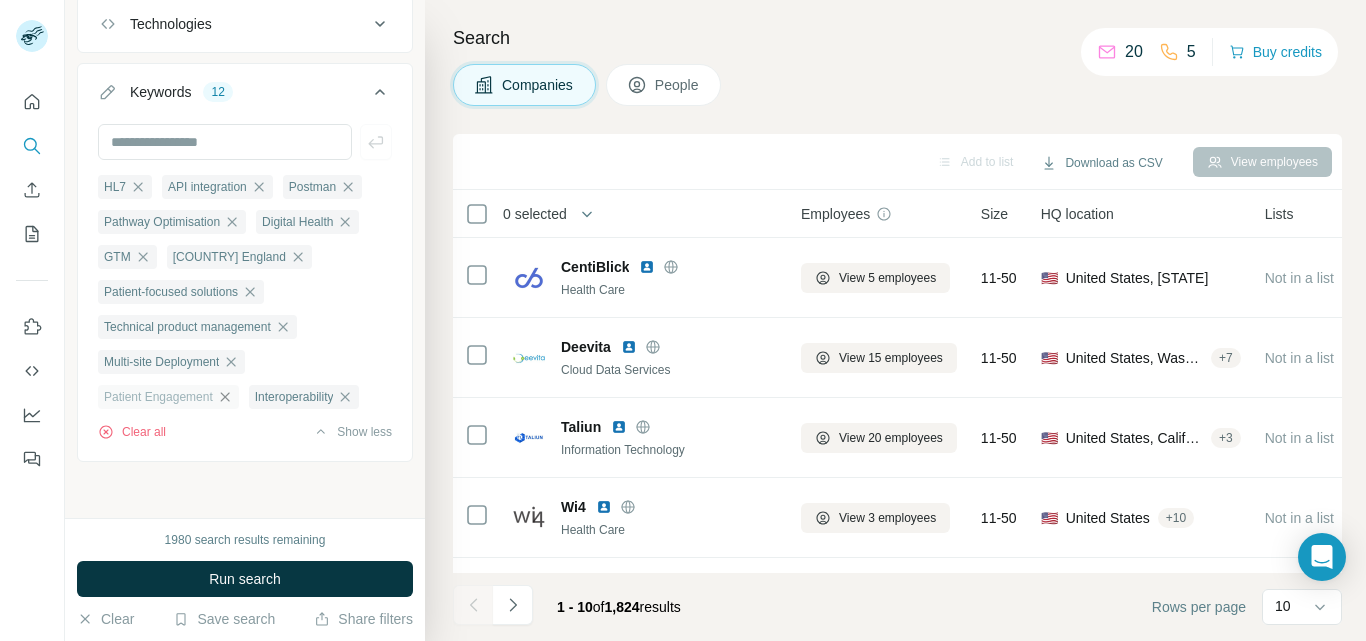 click 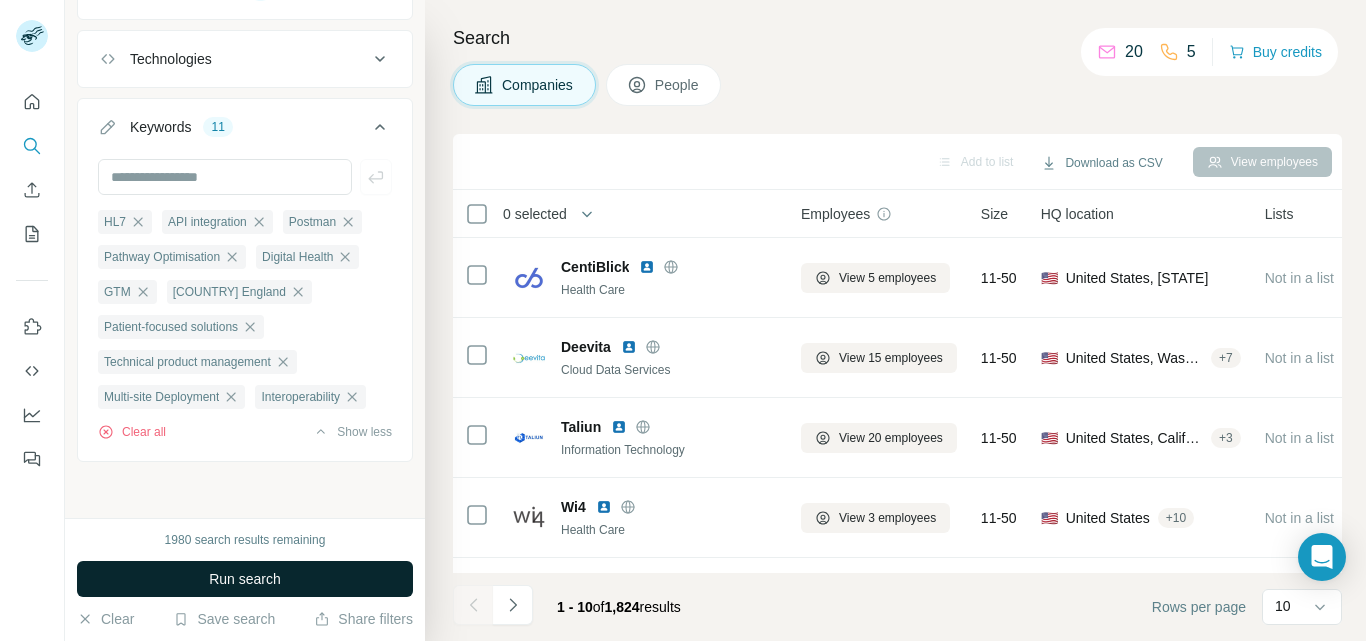 click on "Run search" at bounding box center [245, 579] 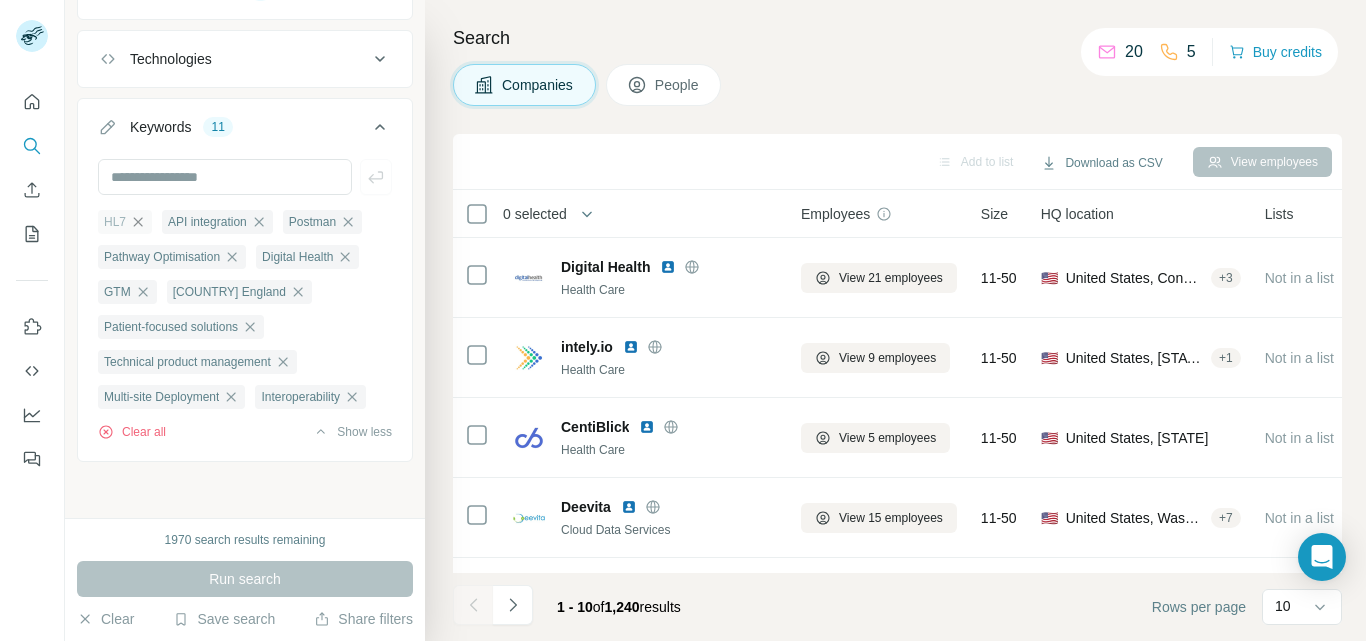 click 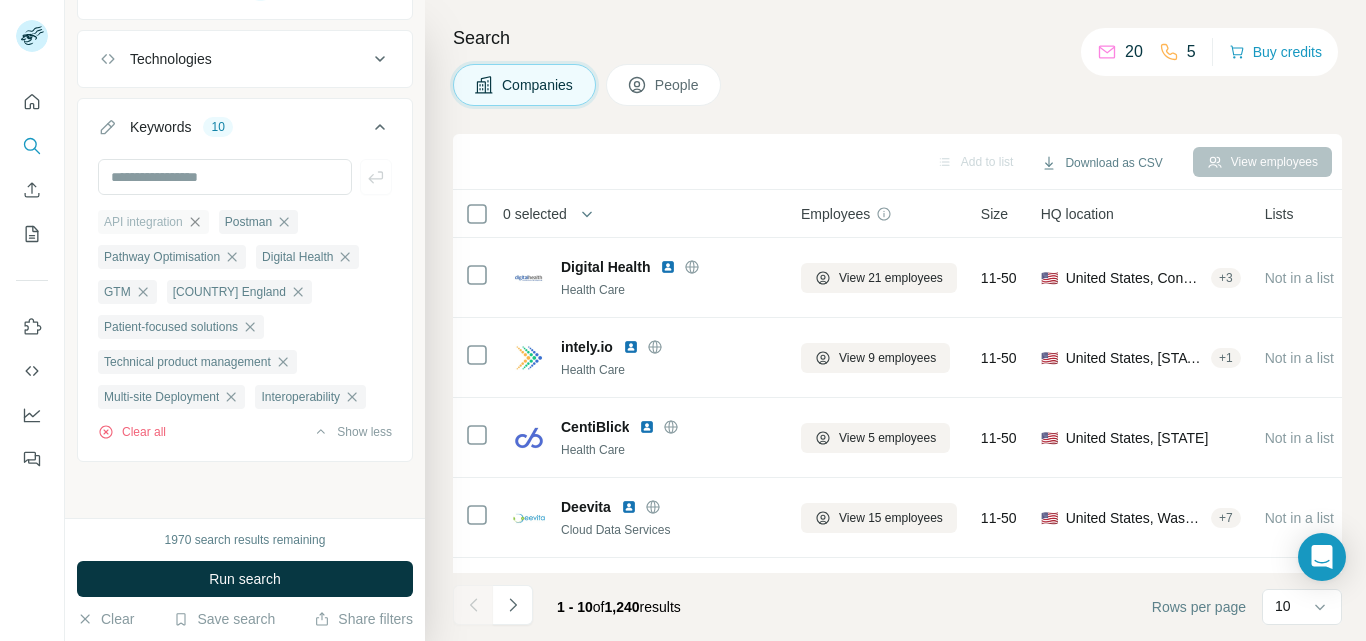 click 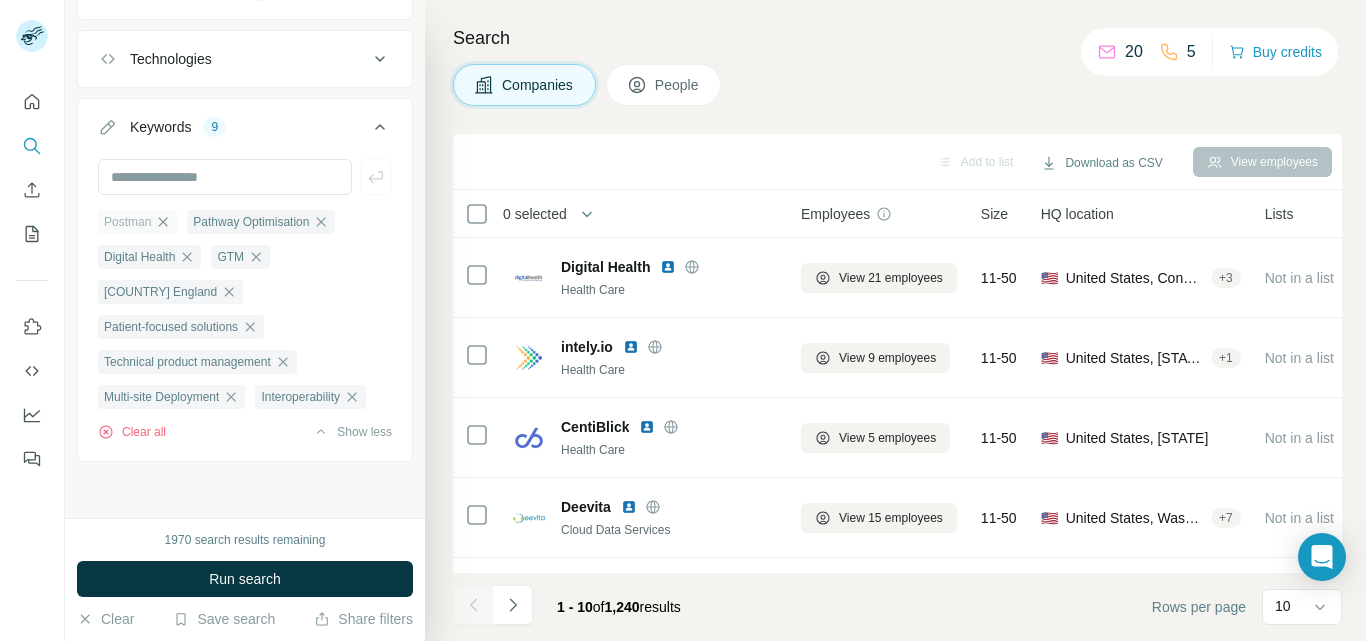 click 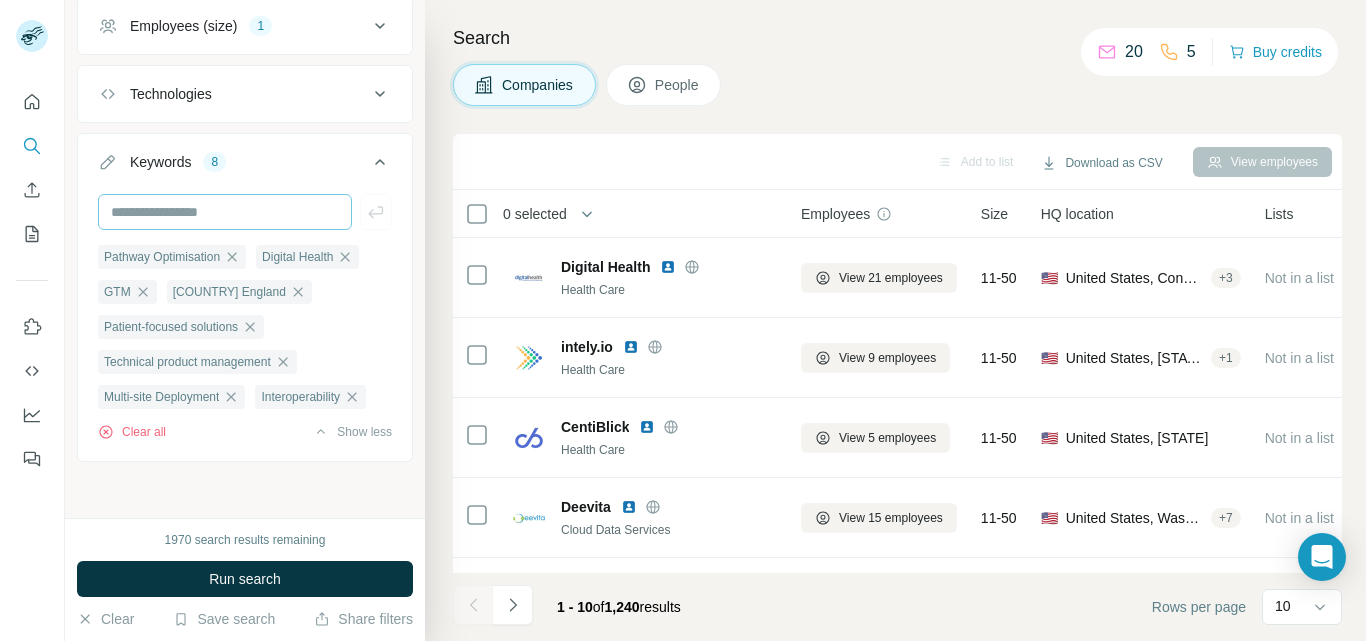 scroll, scrollTop: 476, scrollLeft: 0, axis: vertical 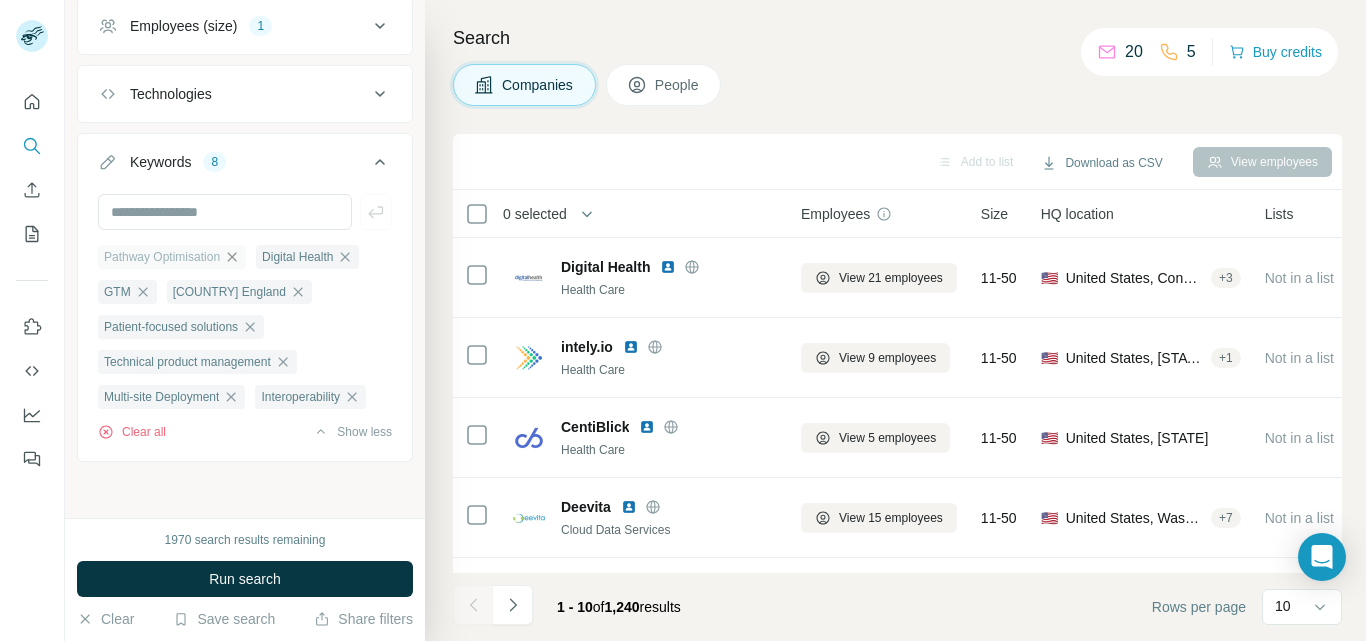 click 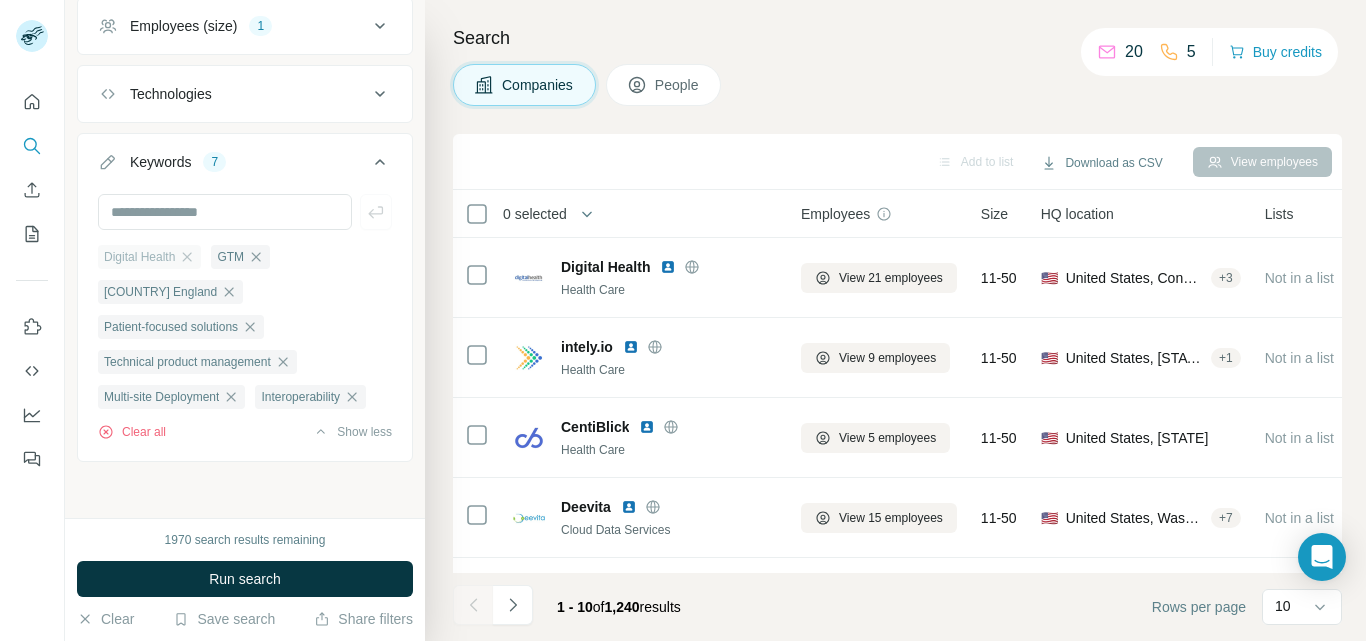 click on "Digital Health" at bounding box center (139, 257) 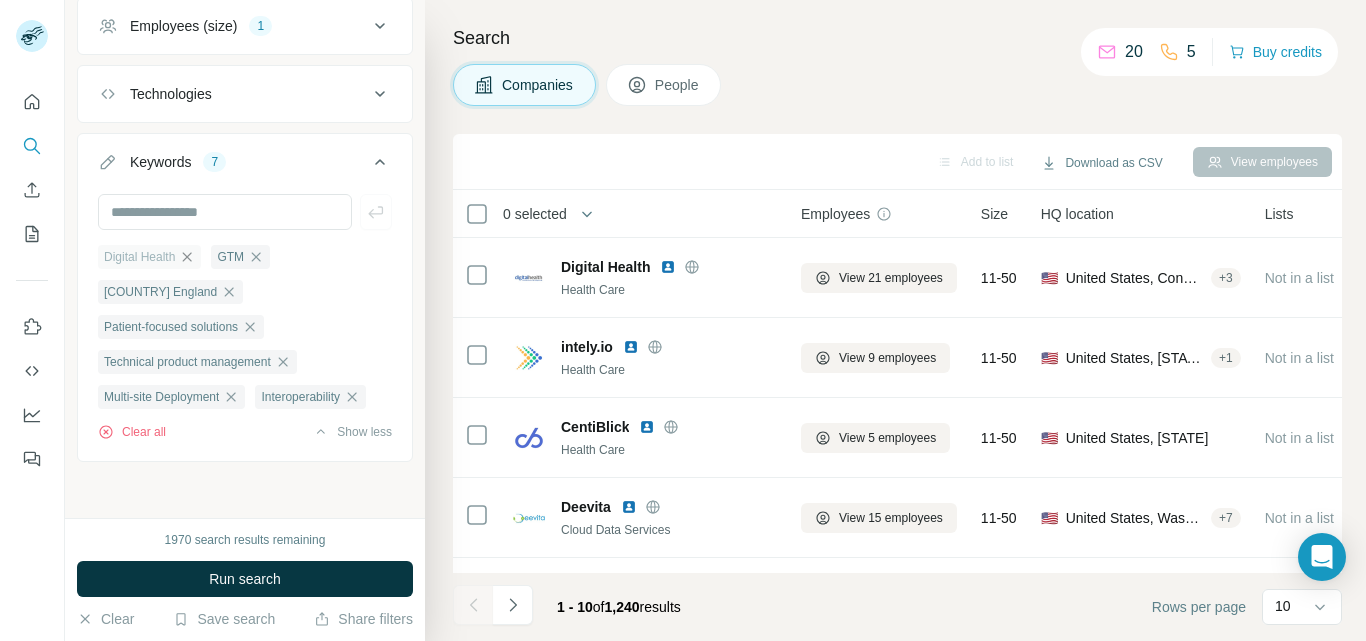 click 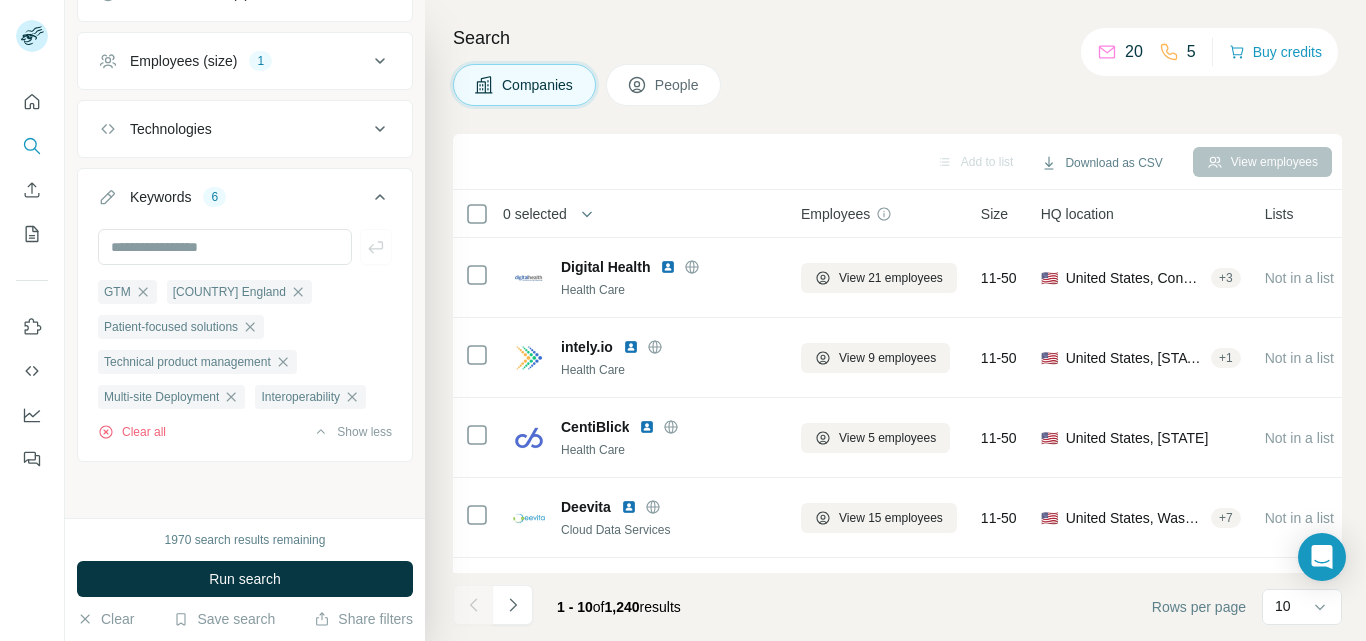 scroll, scrollTop: 440, scrollLeft: 0, axis: vertical 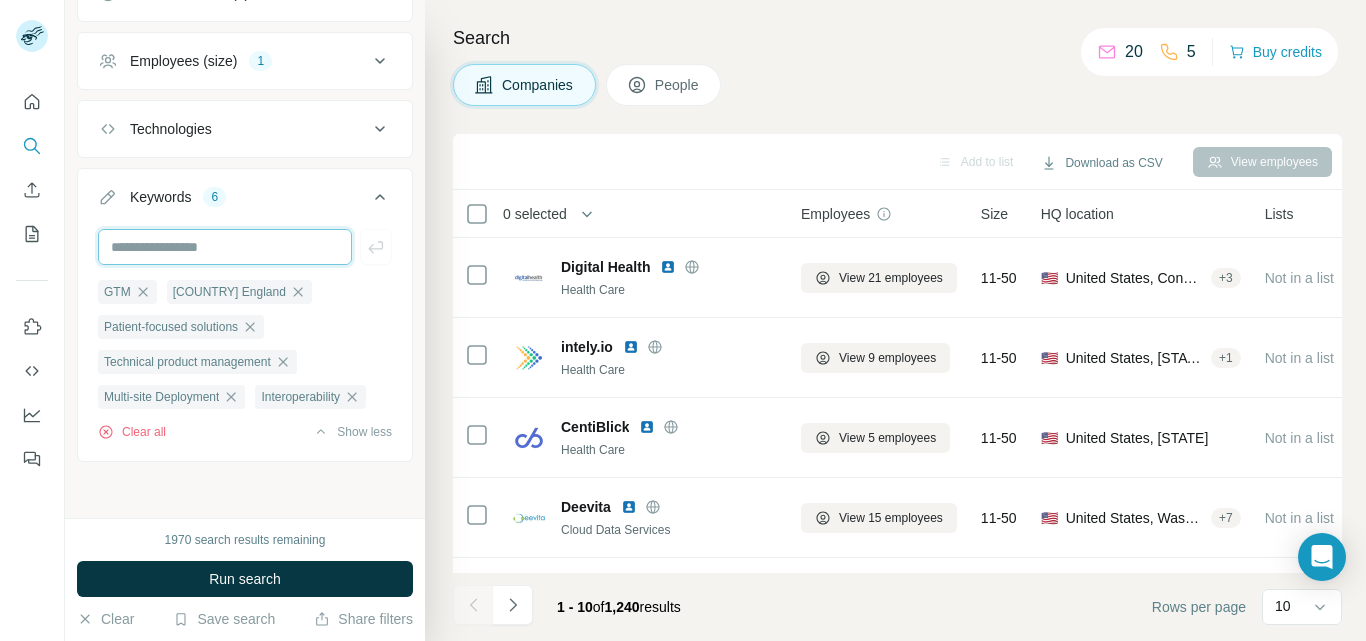 click at bounding box center [225, 247] 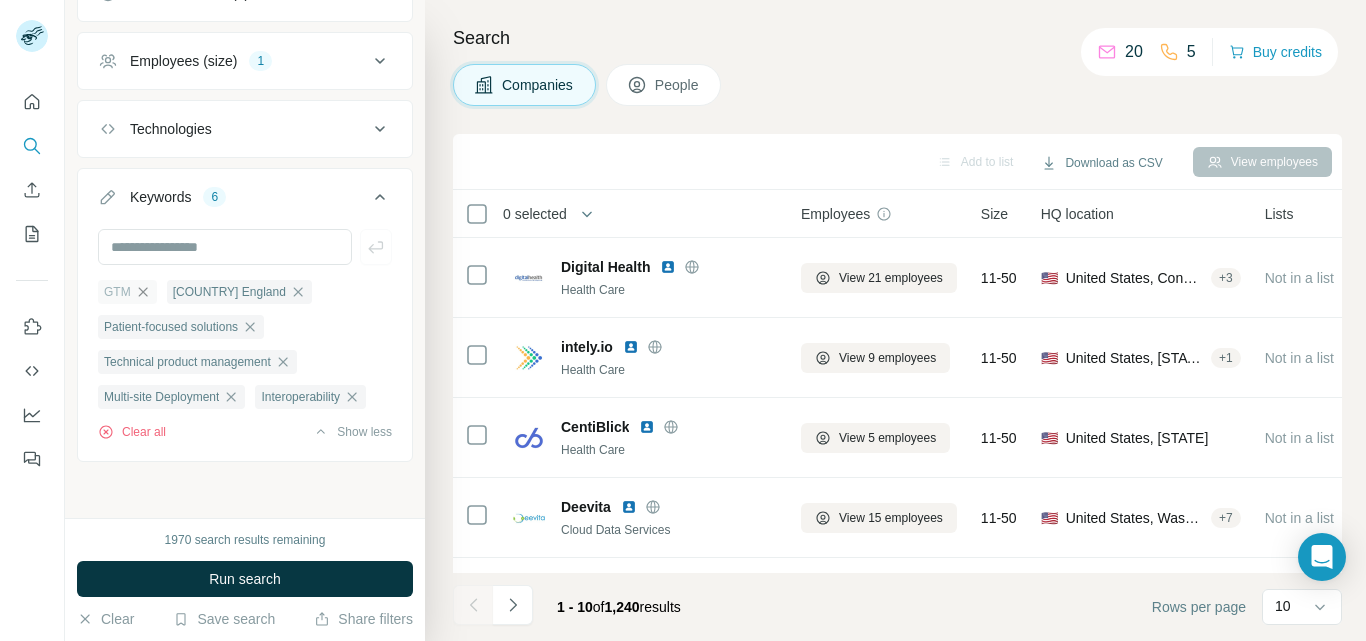 click 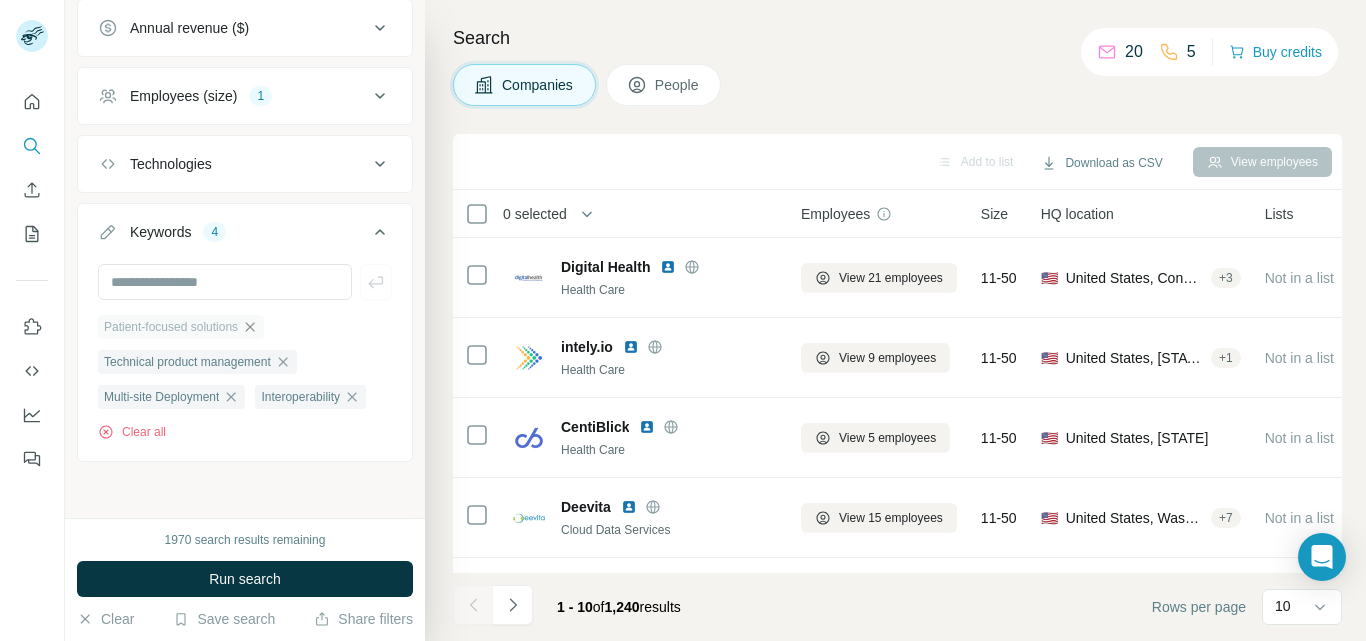 click 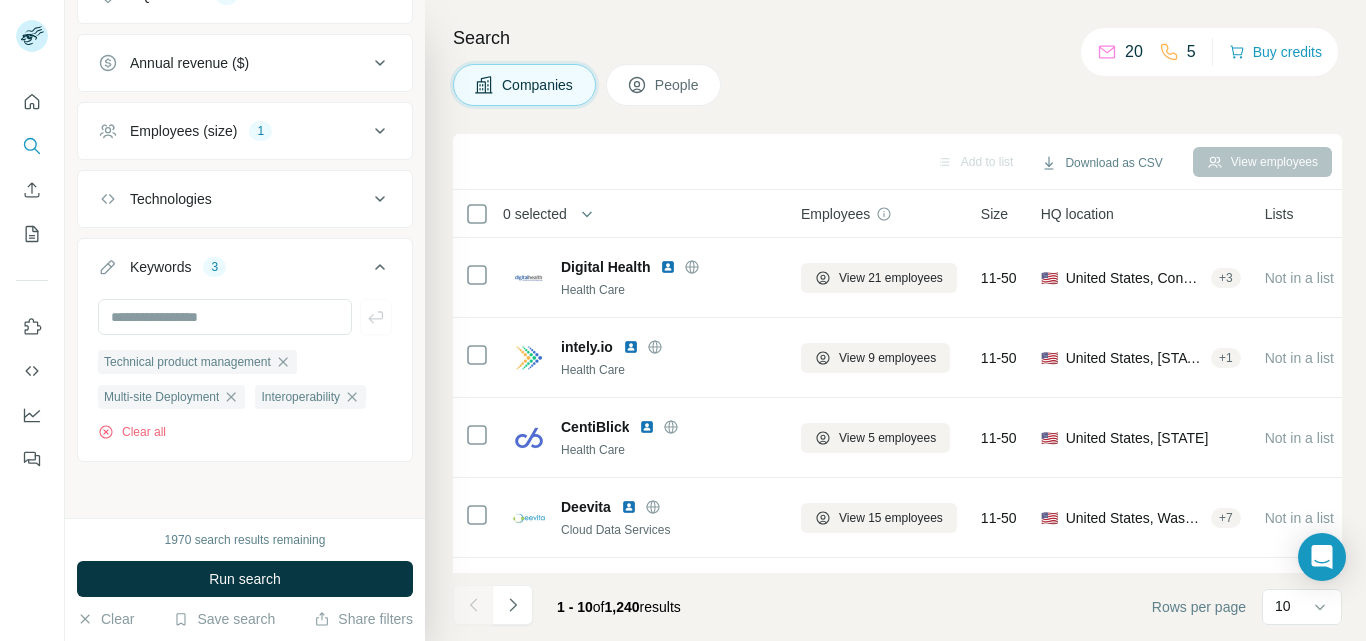 scroll, scrollTop: 368, scrollLeft: 0, axis: vertical 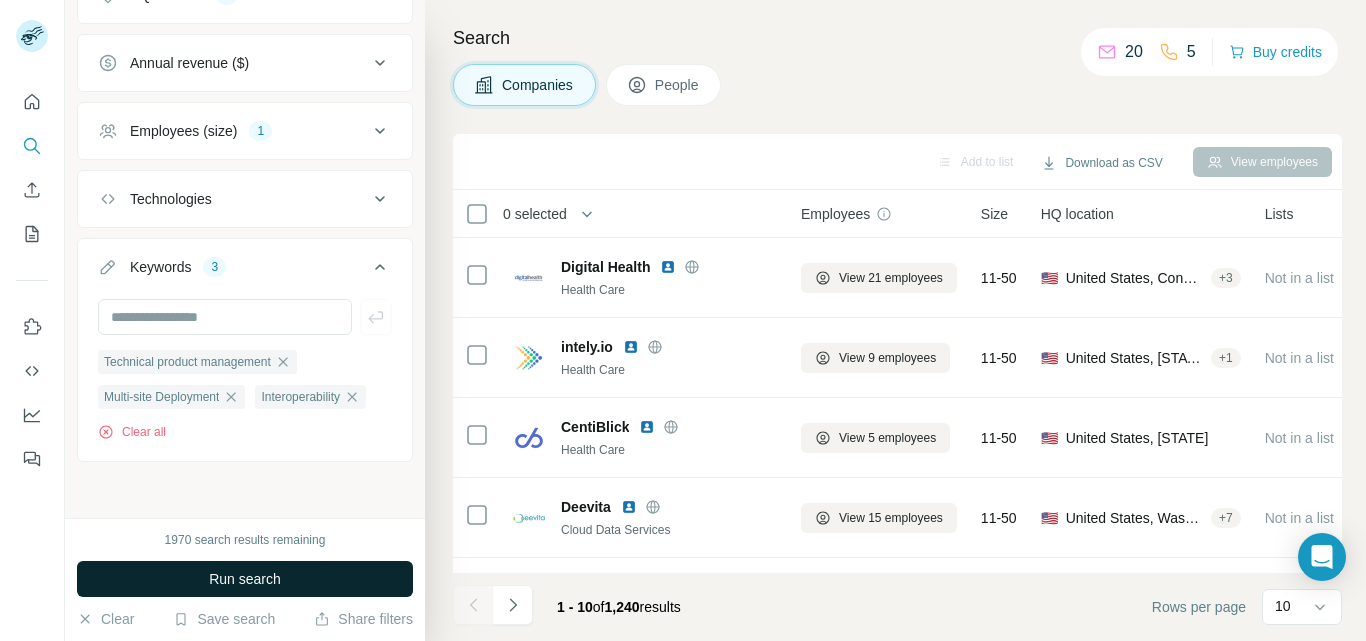 click on "Run search" at bounding box center [245, 579] 